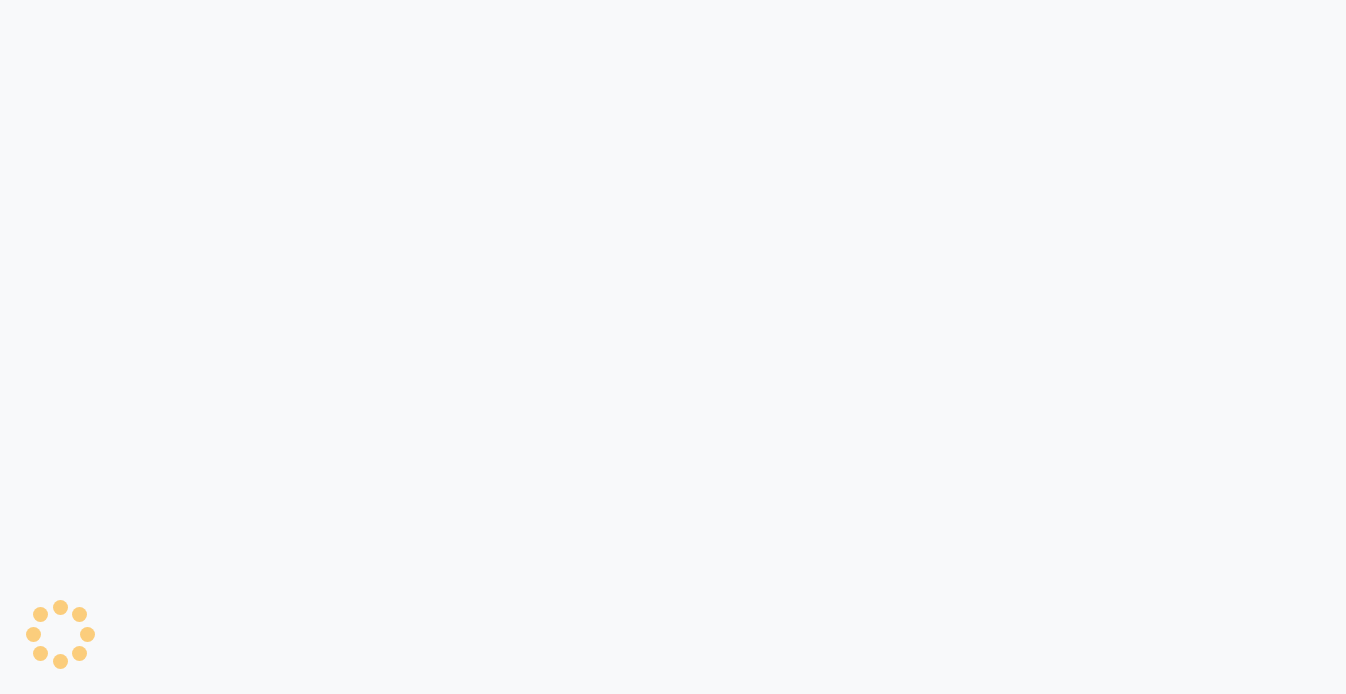 scroll, scrollTop: 0, scrollLeft: 0, axis: both 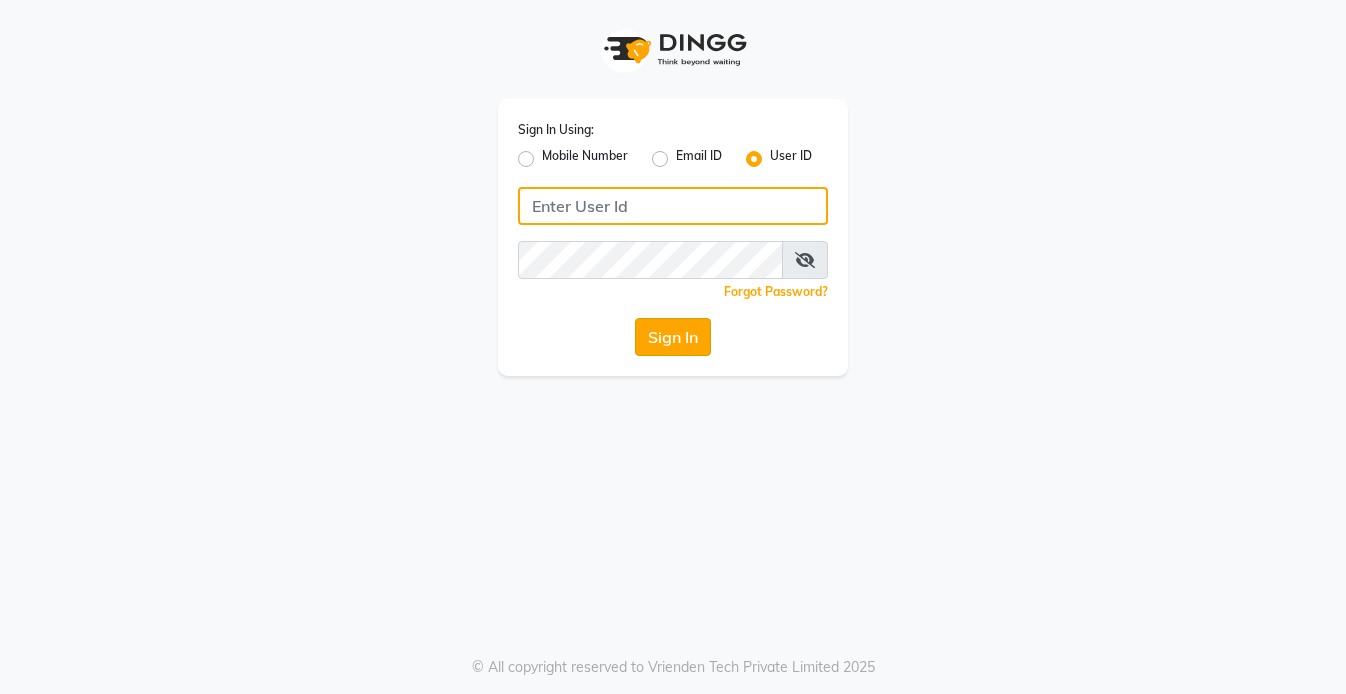type on "koisalon" 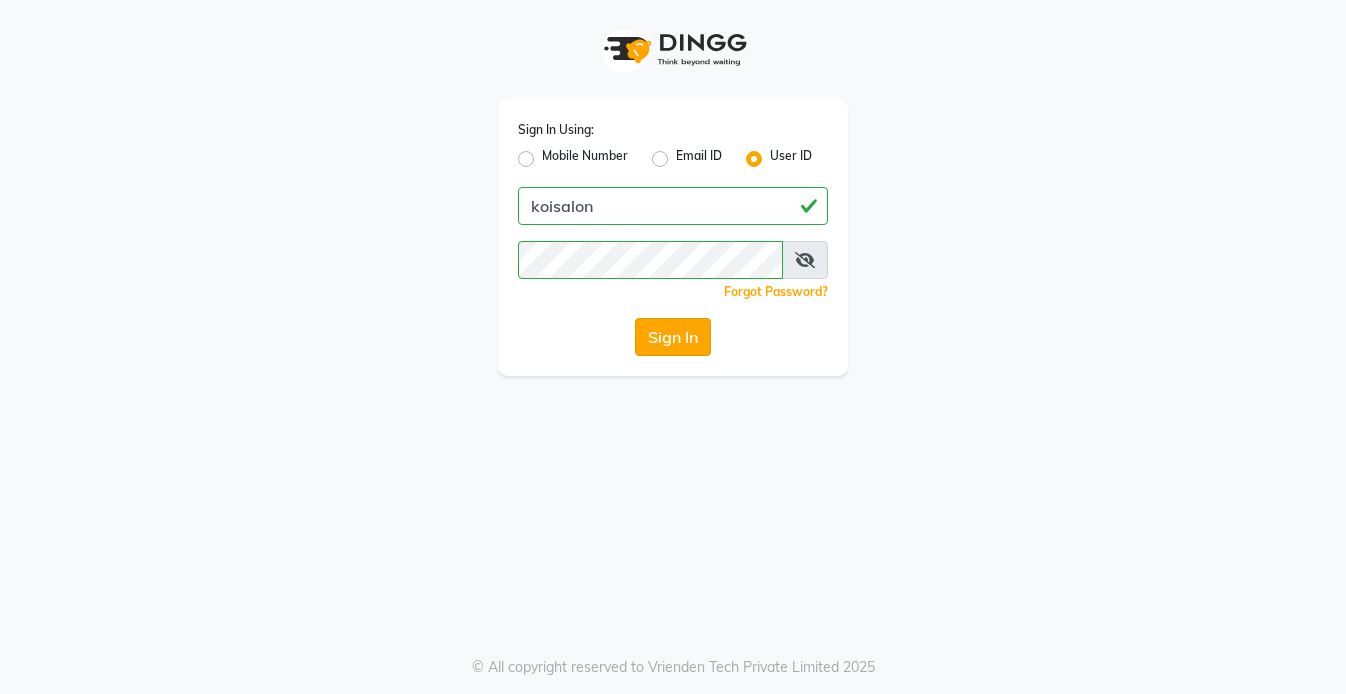 click on "Sign In" 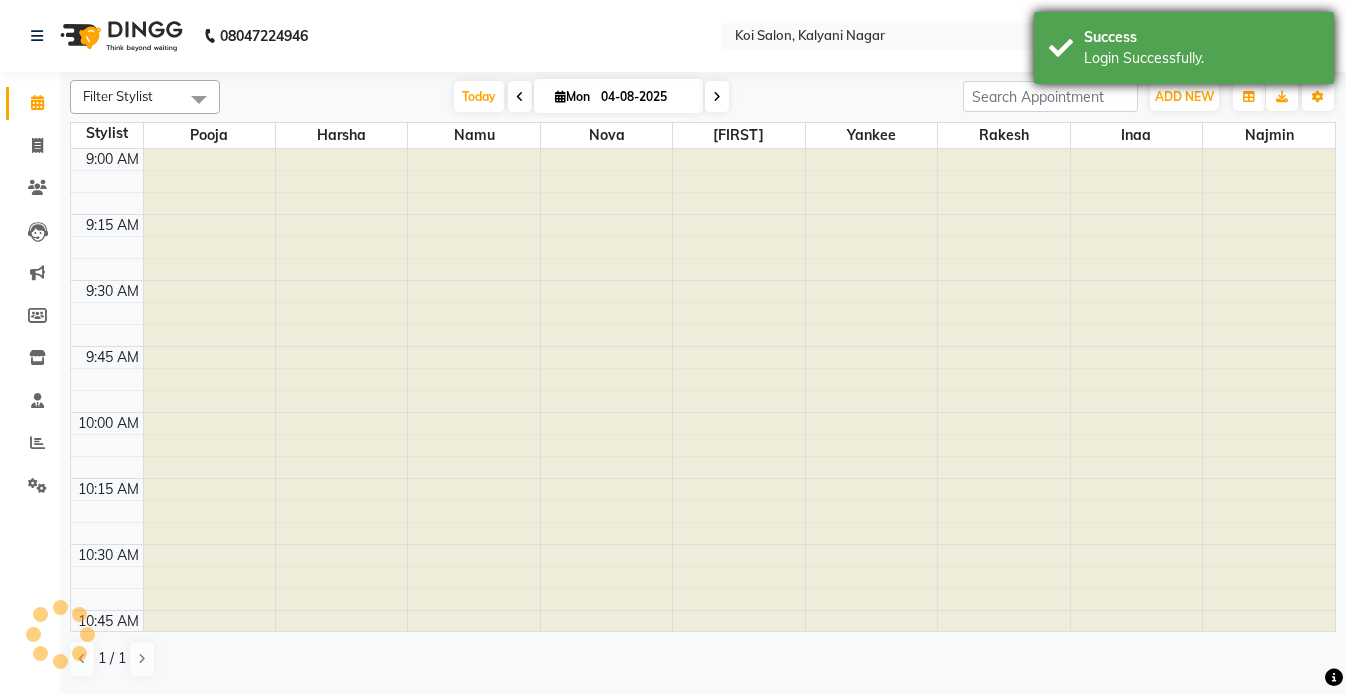click on "Success   Login Successfully." at bounding box center [1184, 48] 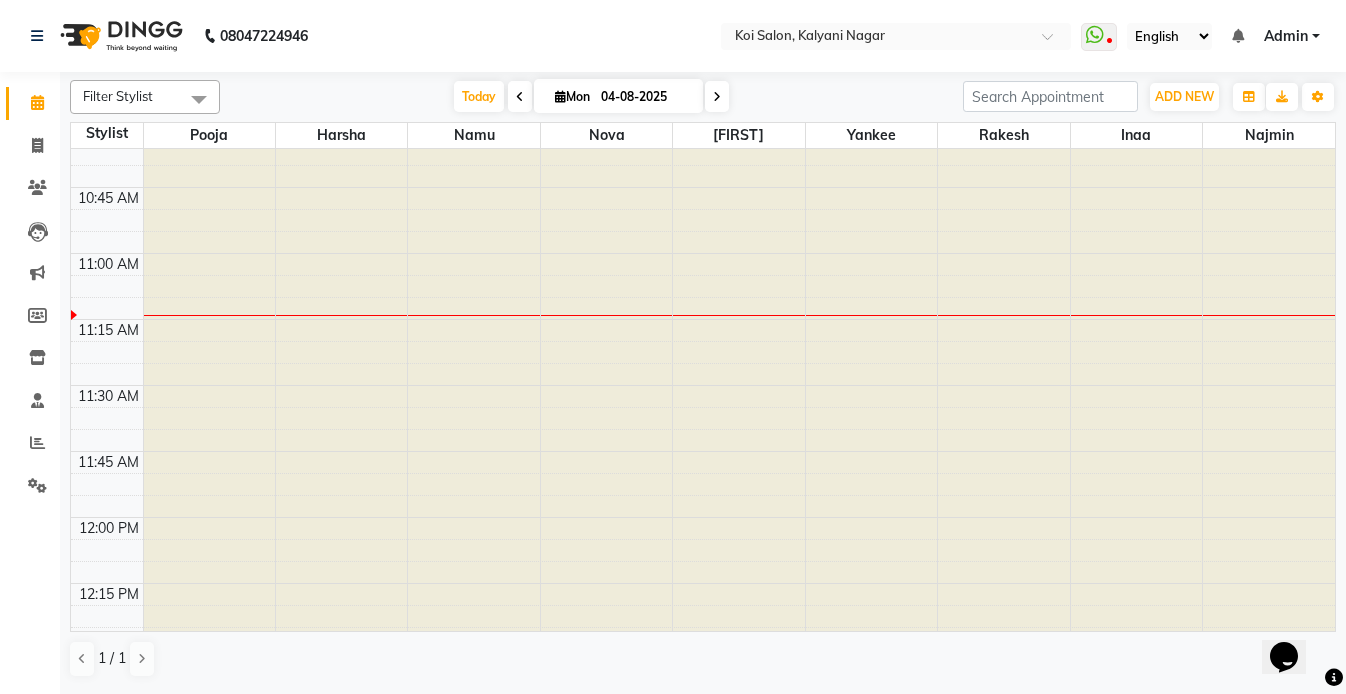scroll, scrollTop: 0, scrollLeft: 0, axis: both 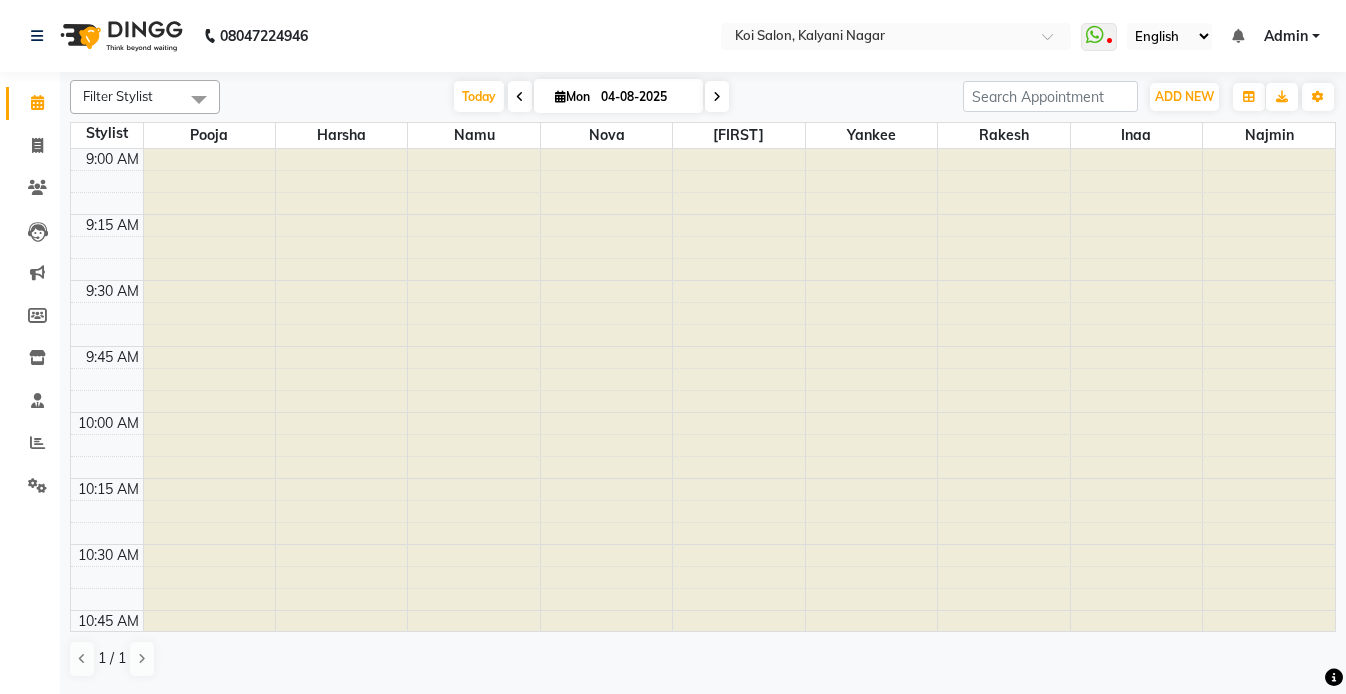 click at bounding box center [717, 97] 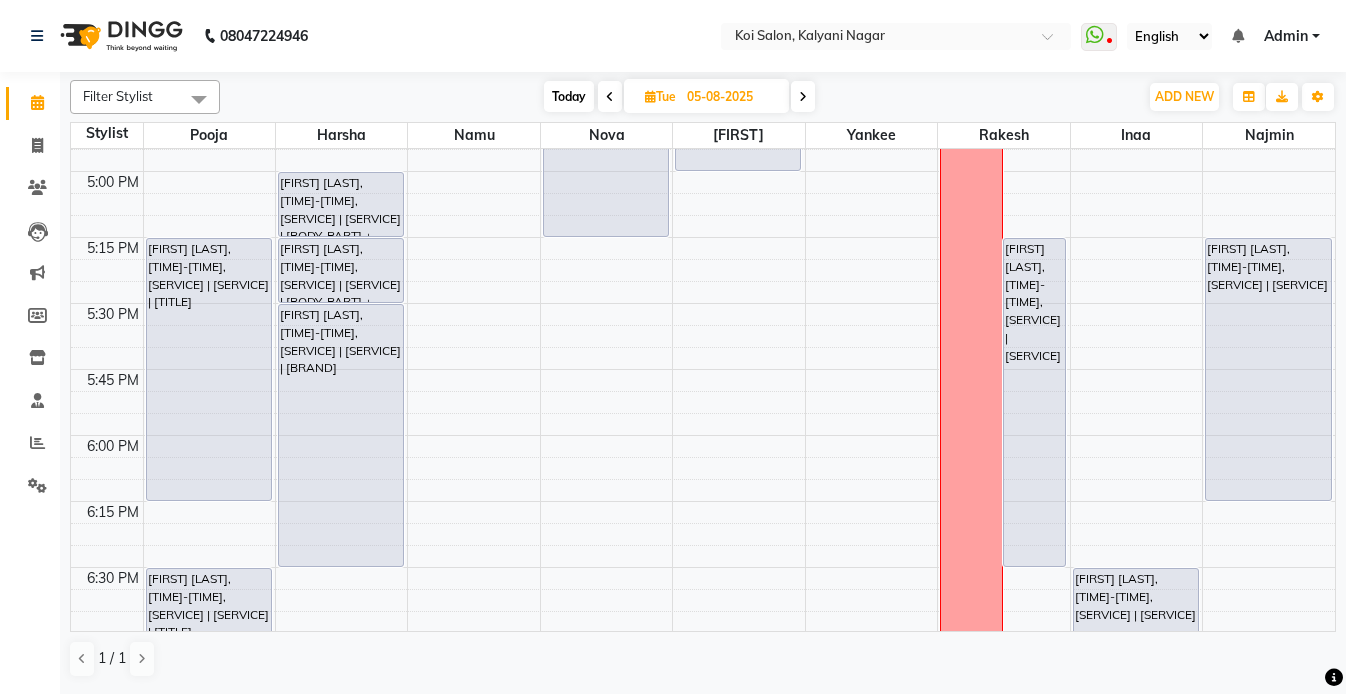scroll, scrollTop: 2126, scrollLeft: 0, axis: vertical 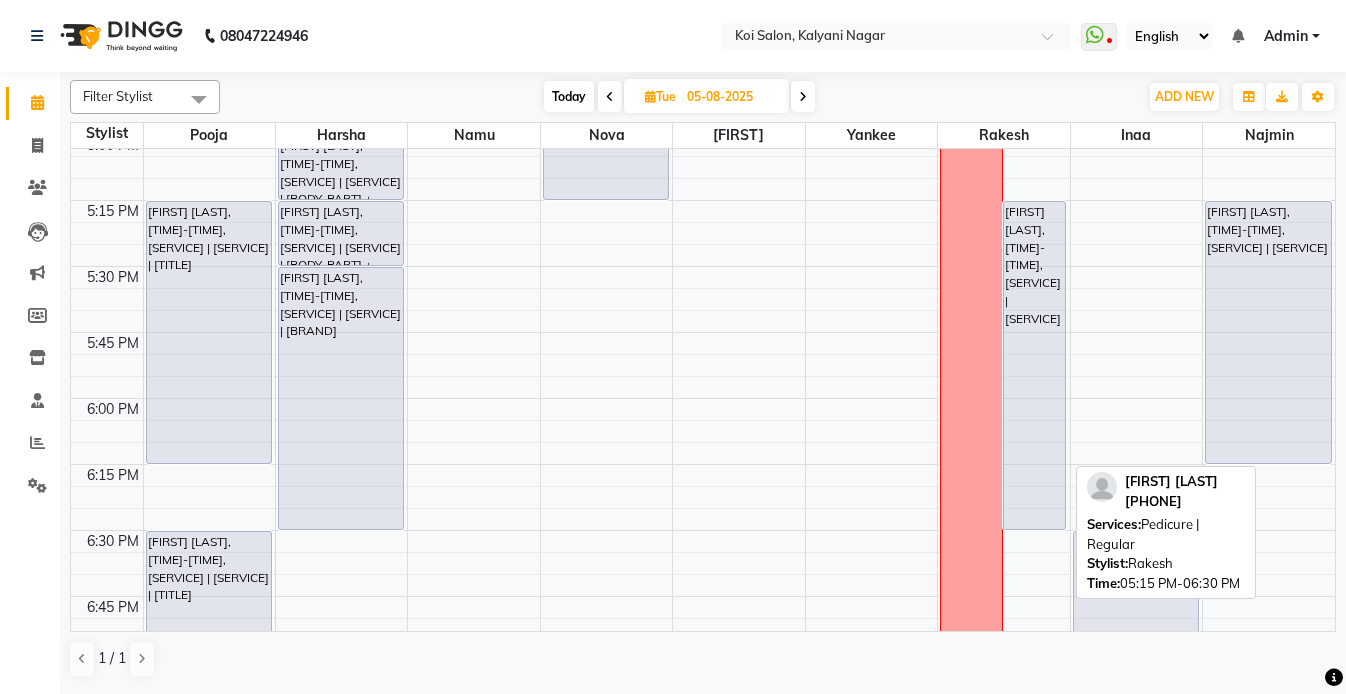 click on "[FIRST] [LAST], [TIME]-[TIME], [SERVICE] | [SERVICE]" at bounding box center (1034, 365) 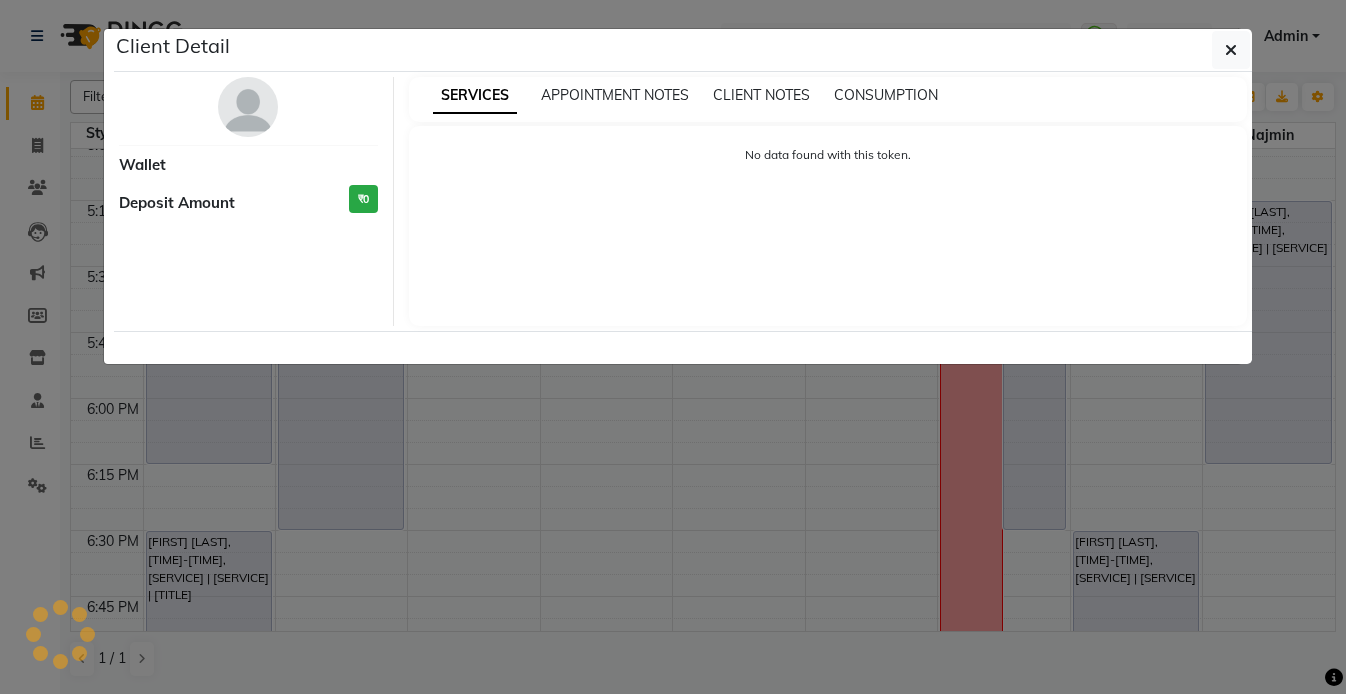 select on "7" 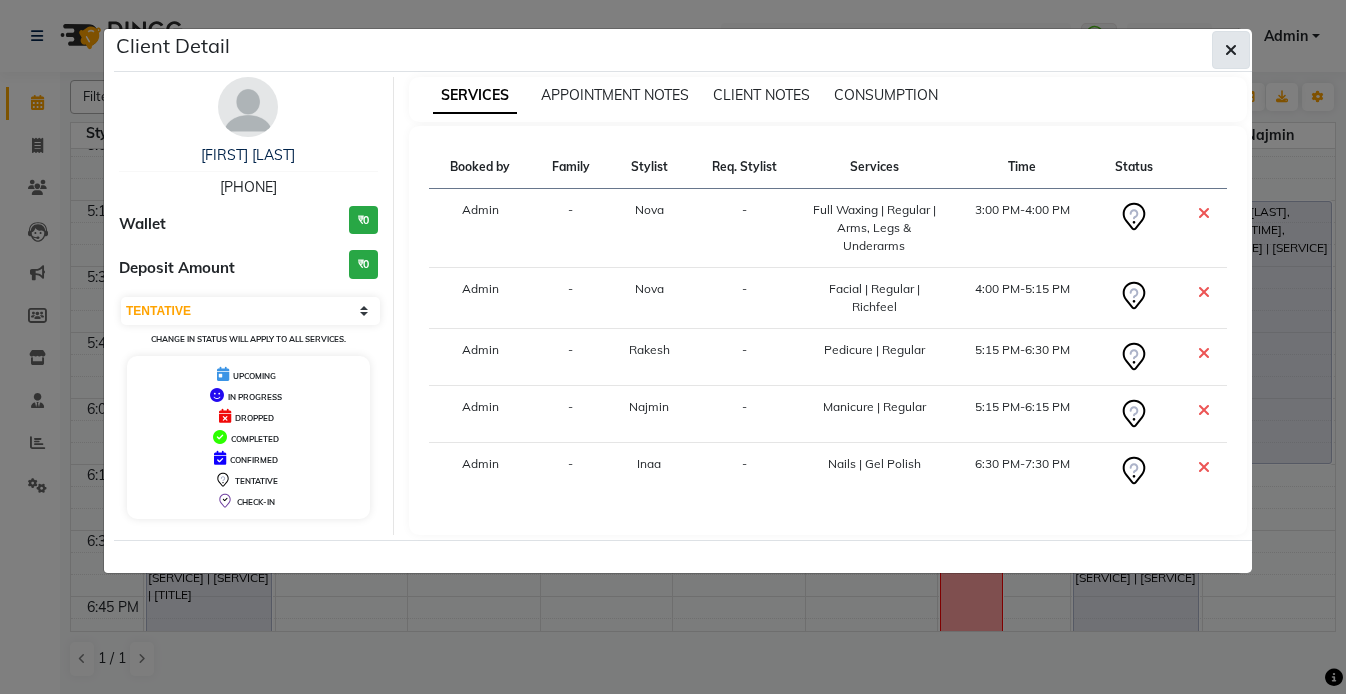 click 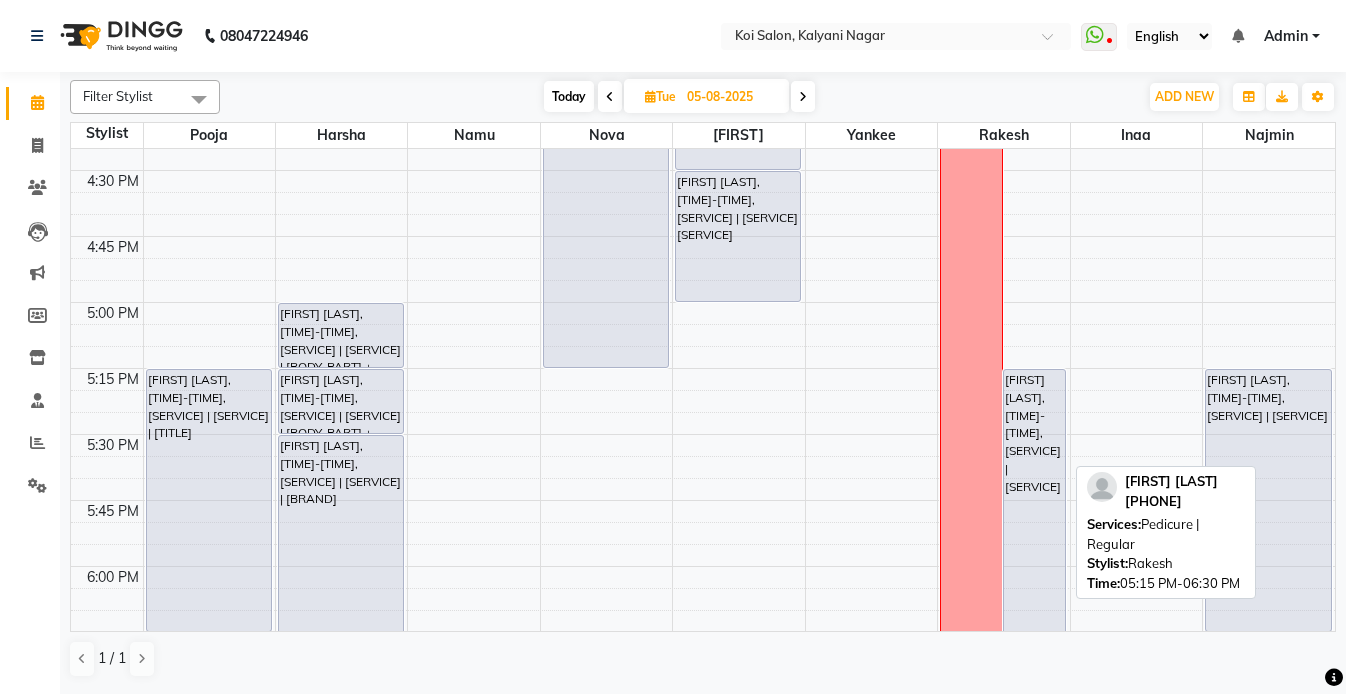 scroll, scrollTop: 1951, scrollLeft: 0, axis: vertical 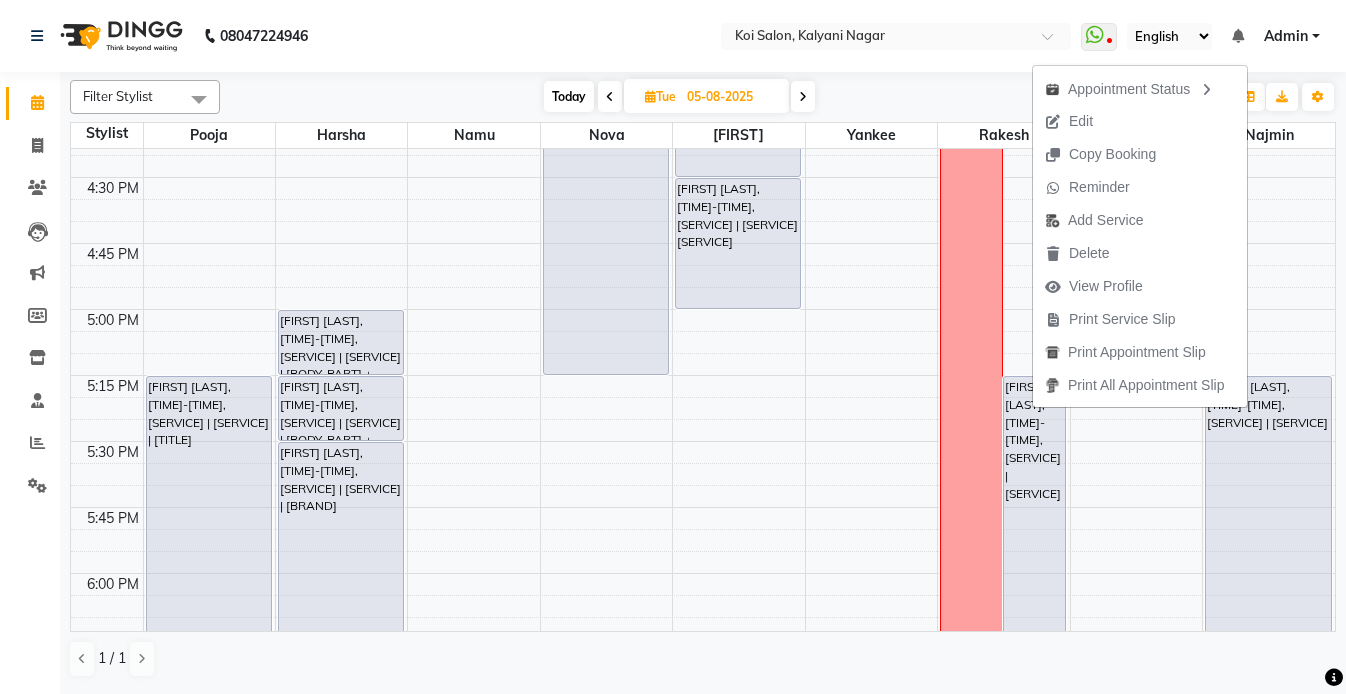 click on "[PHONE] Select Location × [BRAND] Salon, [CITY]   WhatsApp Status  ✕ Status:  Disconnected Most Recent Message: [DATE]     [TIME] Recent Service Activity: [DATE]     [TIME]  [PHONE] Whatsapp Settings English ENGLISH Español العربية मराठी हिंदी ગુજરાતી தமிழ் 中文 Notifications nothing to show Admin Manage Profile Change Password Sign out  Version:[VERSION]" 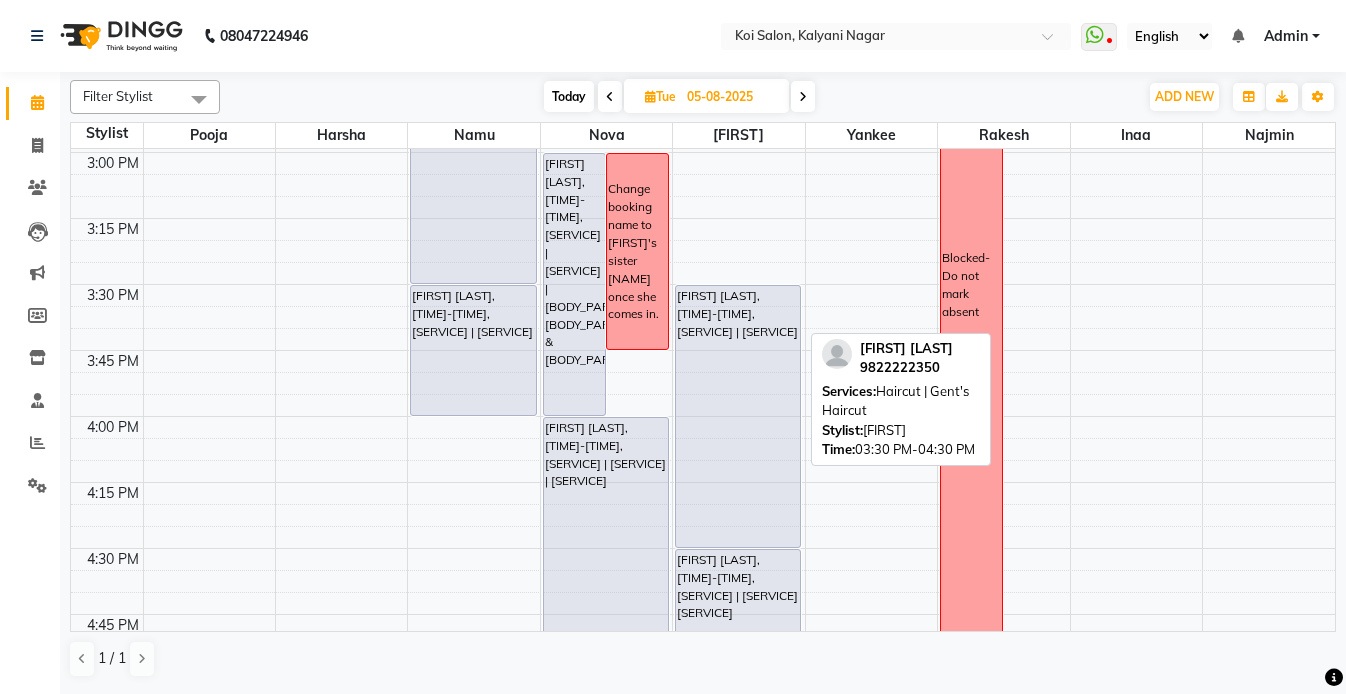 scroll, scrollTop: 1415, scrollLeft: 0, axis: vertical 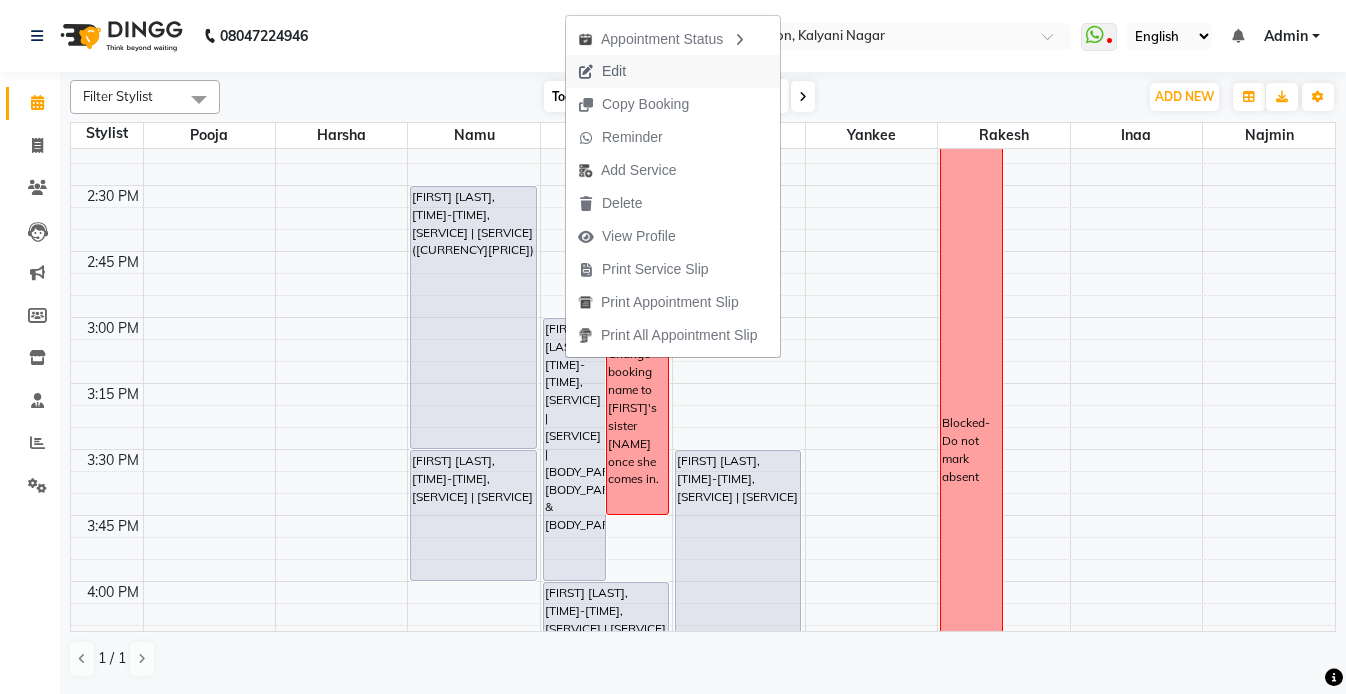 click on "Edit" at bounding box center (673, 71) 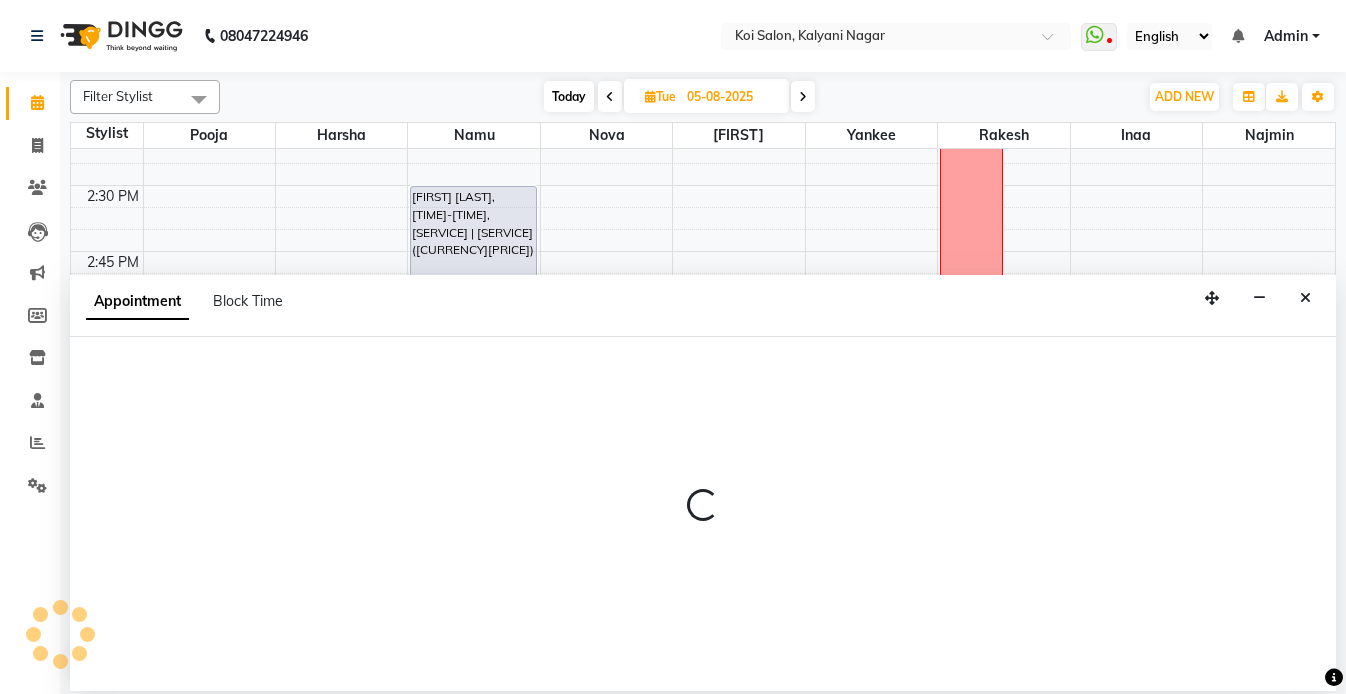 select on "tentative" 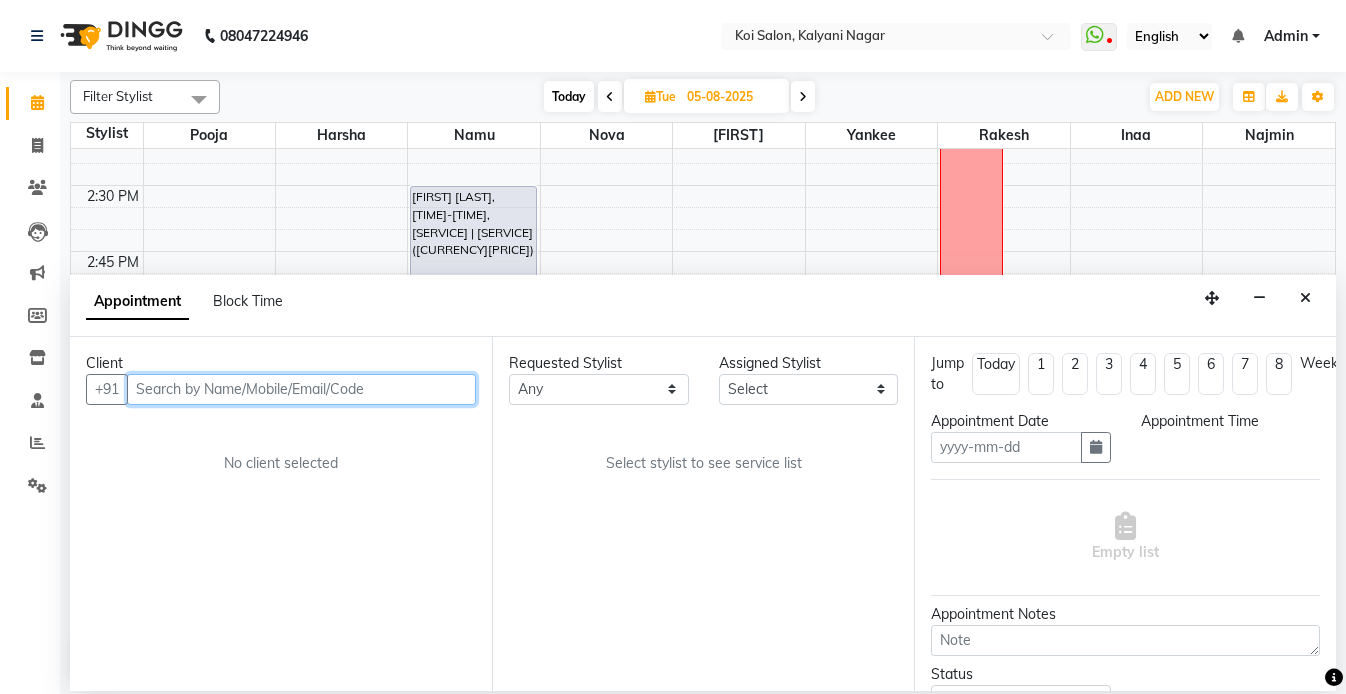 type on "05-08-2025" 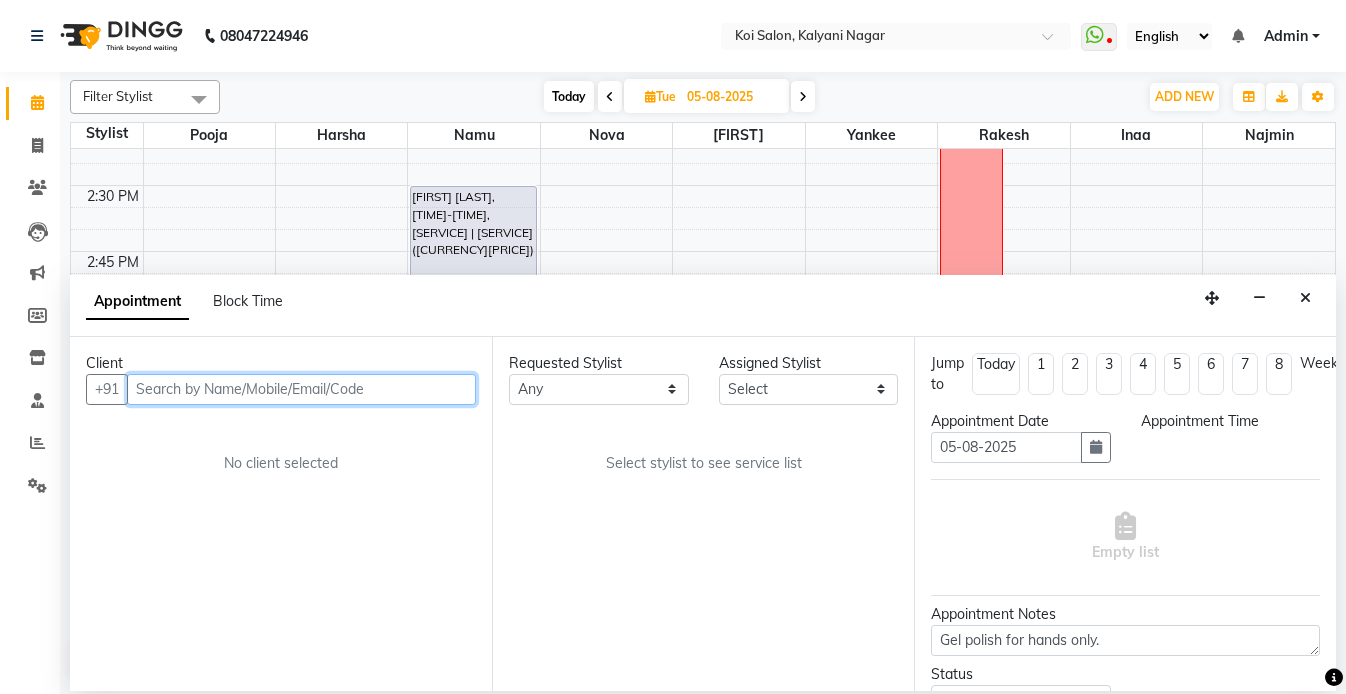 scroll, scrollTop: 529, scrollLeft: 0, axis: vertical 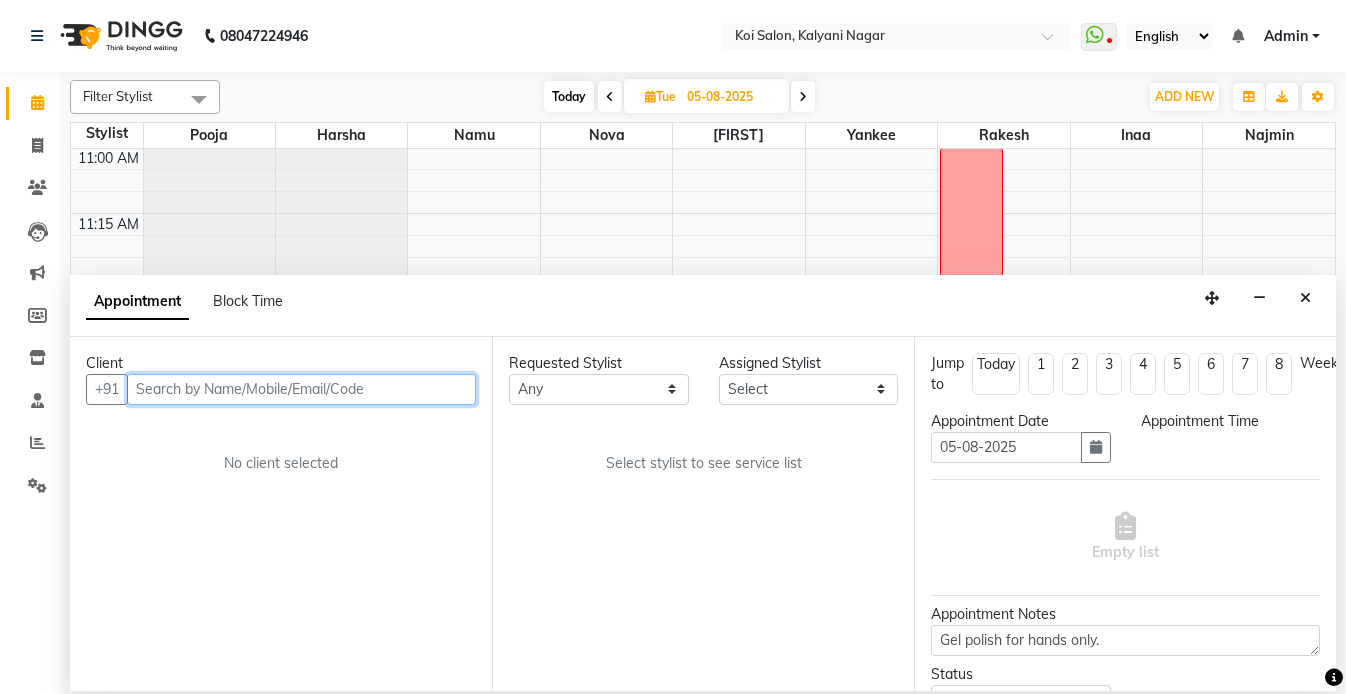 select on "44730" 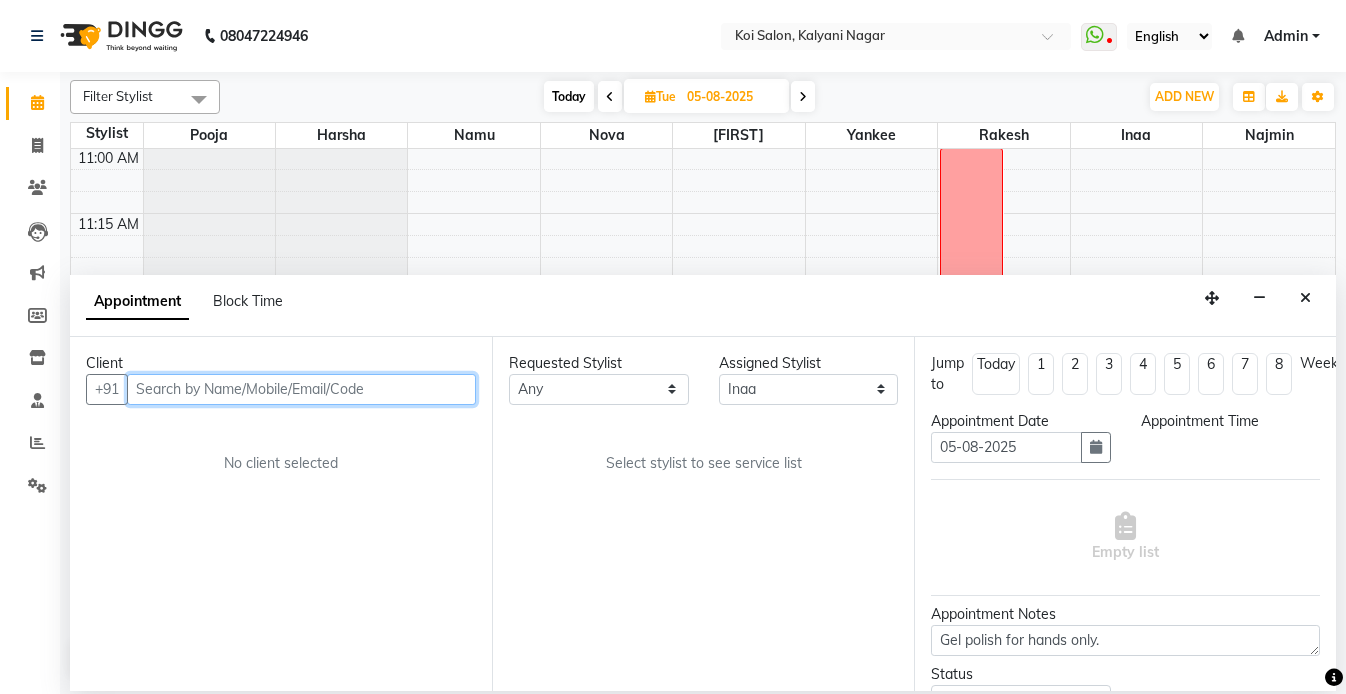 select on "900" 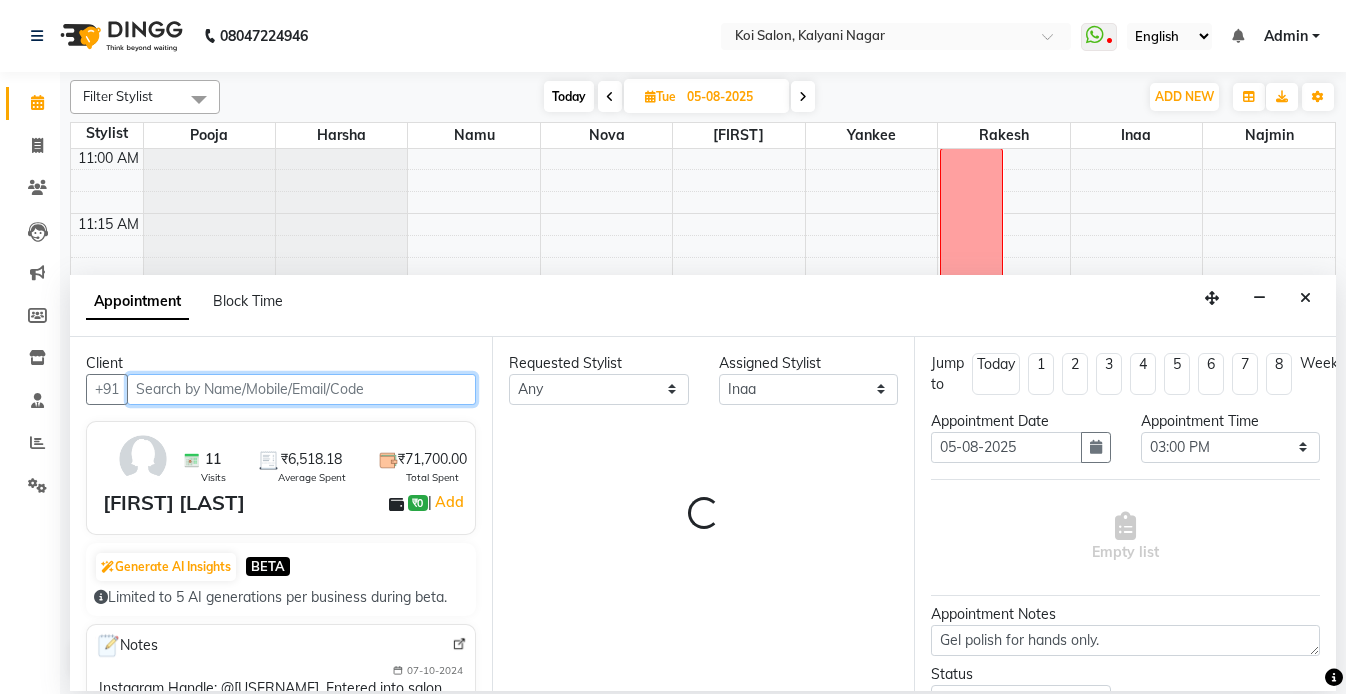 select on "1406" 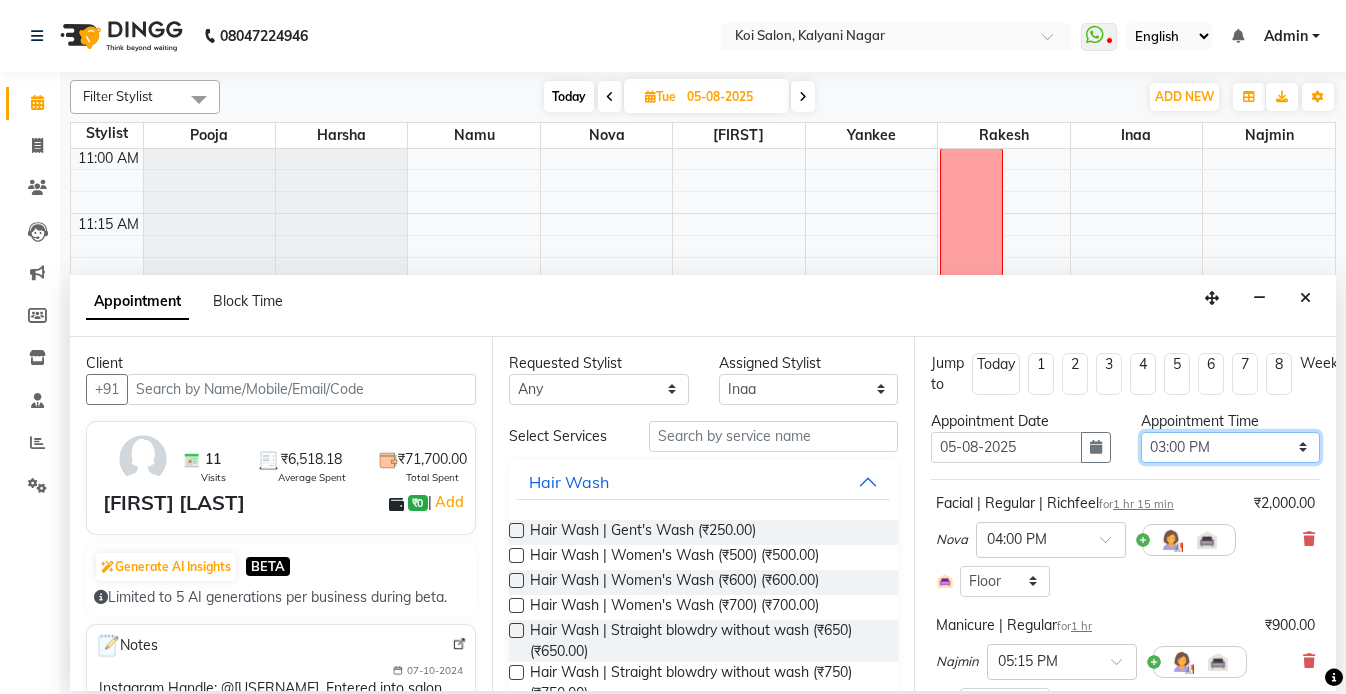 click on "Select 10:00 AM 10:15 AM 10:30 AM 10:45 AM 11:00 AM 11:15 AM 11:30 AM 11:45 AM 12:00 PM 12:15 PM 12:30 PM 12:45 PM 01:00 PM 01:15 PM 01:30 PM 01:45 PM 02:00 PM 02:15 PM 02:30 PM 02:45 PM 03:00 PM 03:15 PM 03:30 PM 03:45 PM 04:00 PM 04:15 PM 04:30 PM 04:45 PM 05:00 PM 05:15 PM 05:30 PM 05:45 PM 06:00 PM 06:15 PM 06:30 PM 06:45 PM 07:00 PM 07:15 PM 07:30 PM 07:45 PM 08:00 PM" at bounding box center (1231, 447) 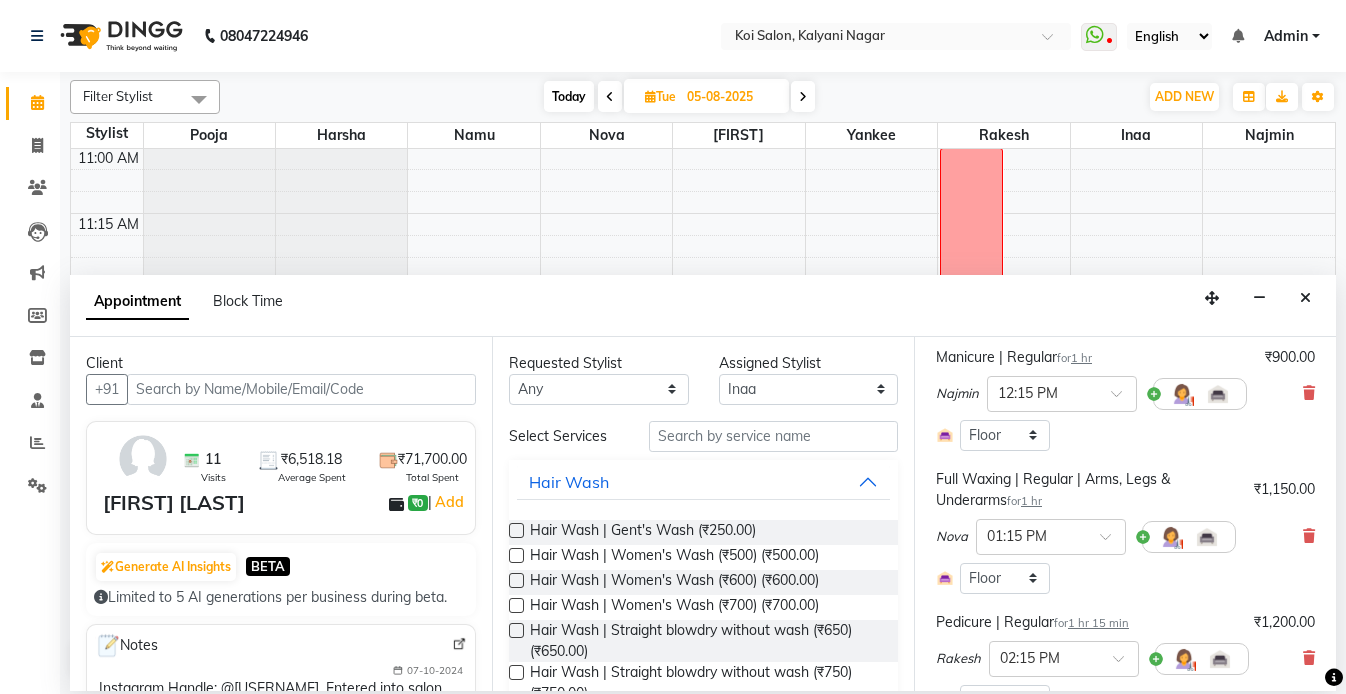 scroll, scrollTop: 674, scrollLeft: 0, axis: vertical 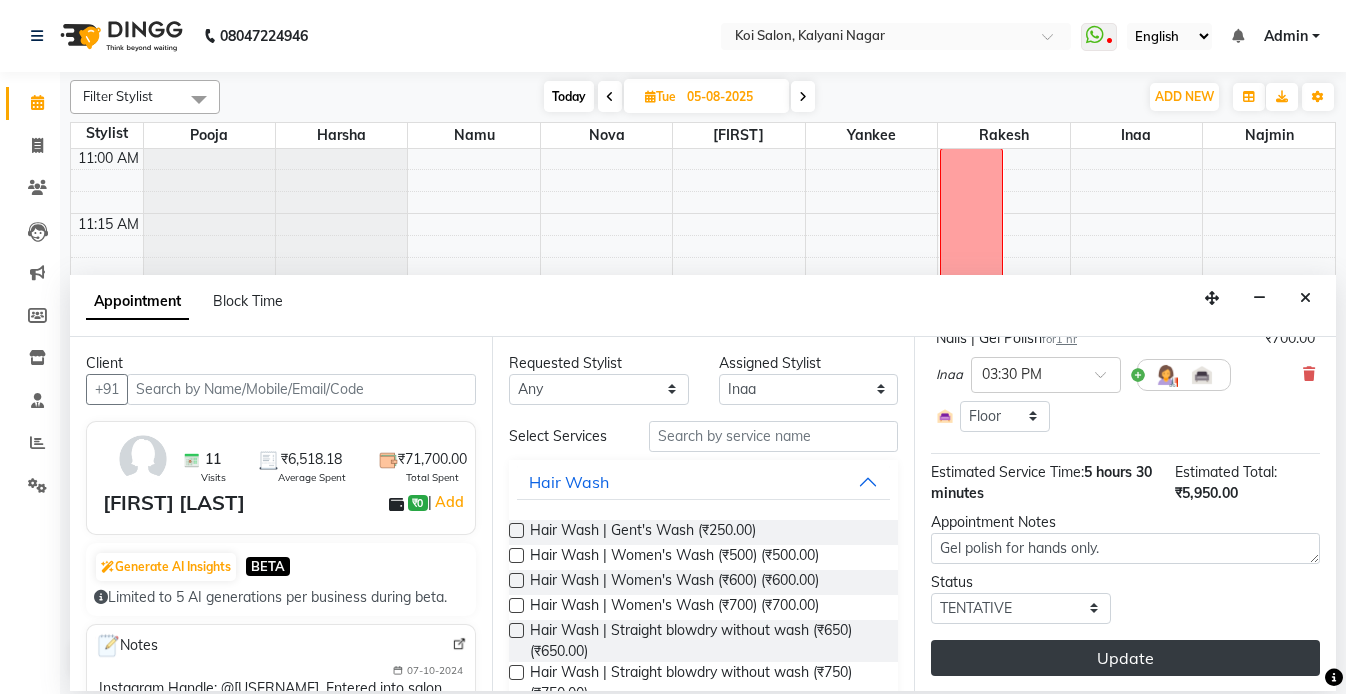 click on "Update" at bounding box center (1125, 658) 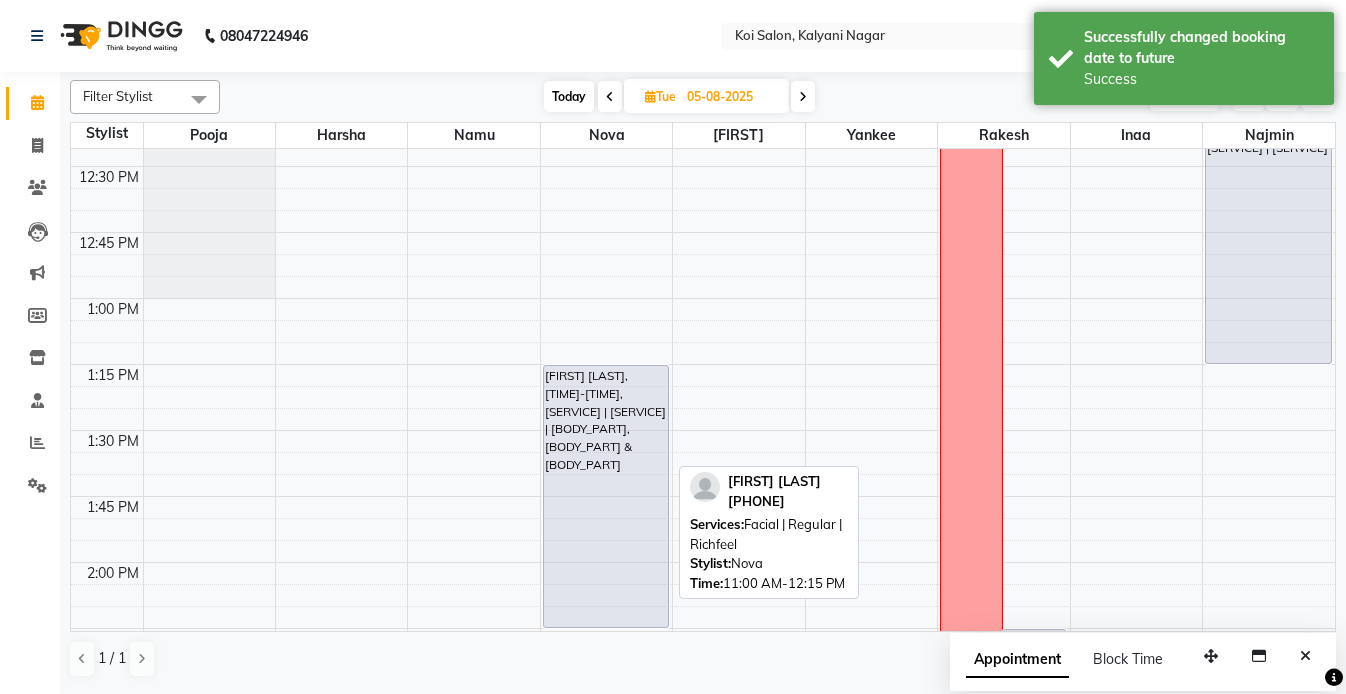 scroll, scrollTop: 962, scrollLeft: 0, axis: vertical 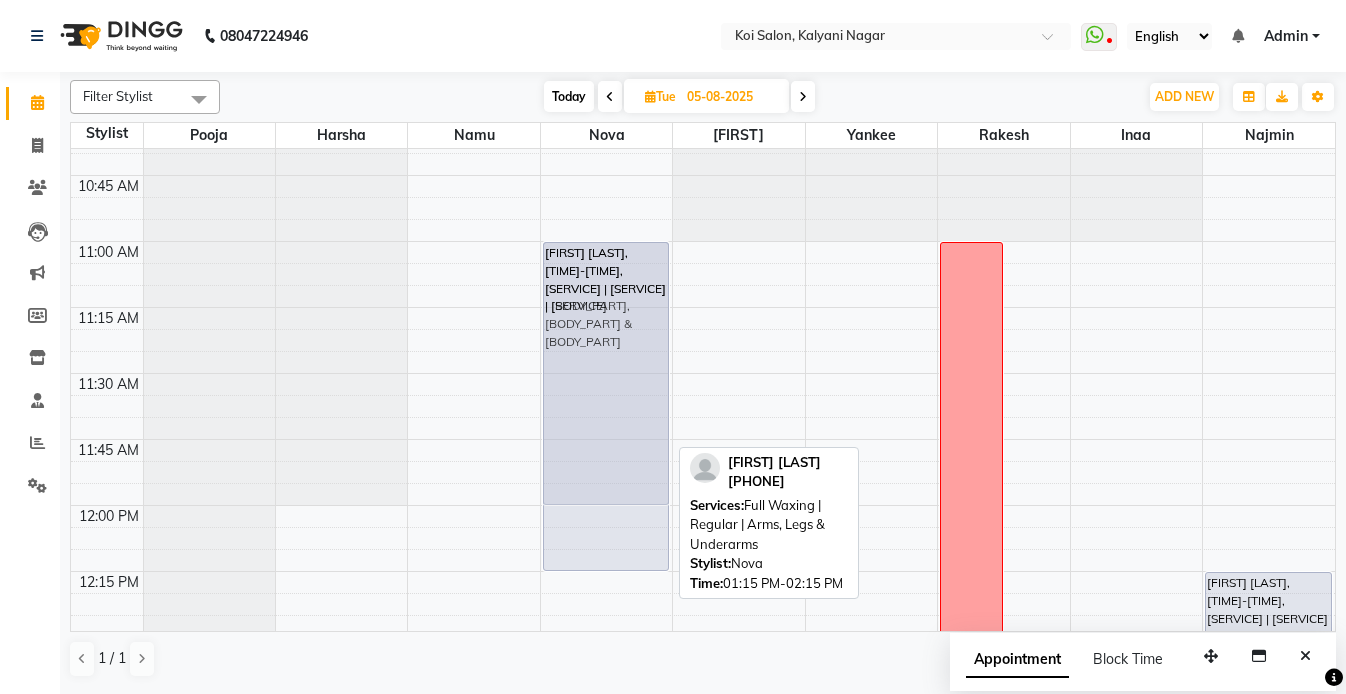 drag, startPoint x: 604, startPoint y: 425, endPoint x: 633, endPoint y: 367, distance: 64.84597 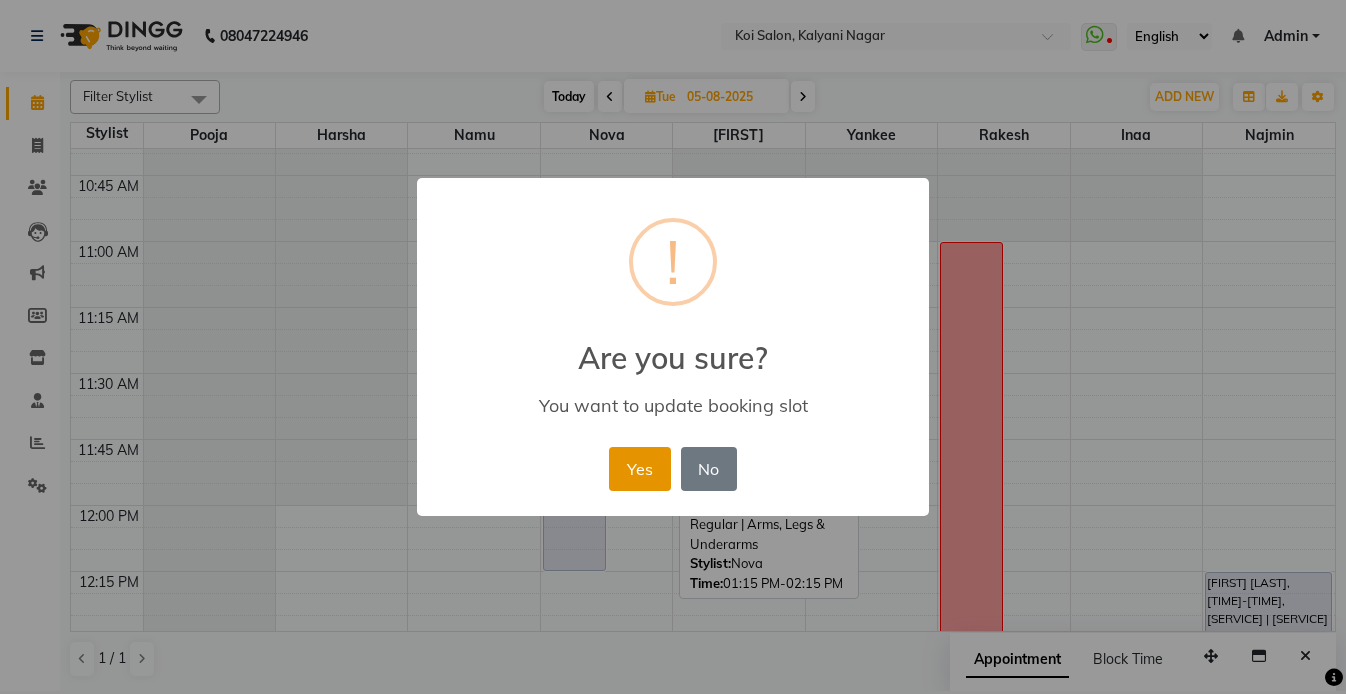 click on "Yes" at bounding box center (639, 469) 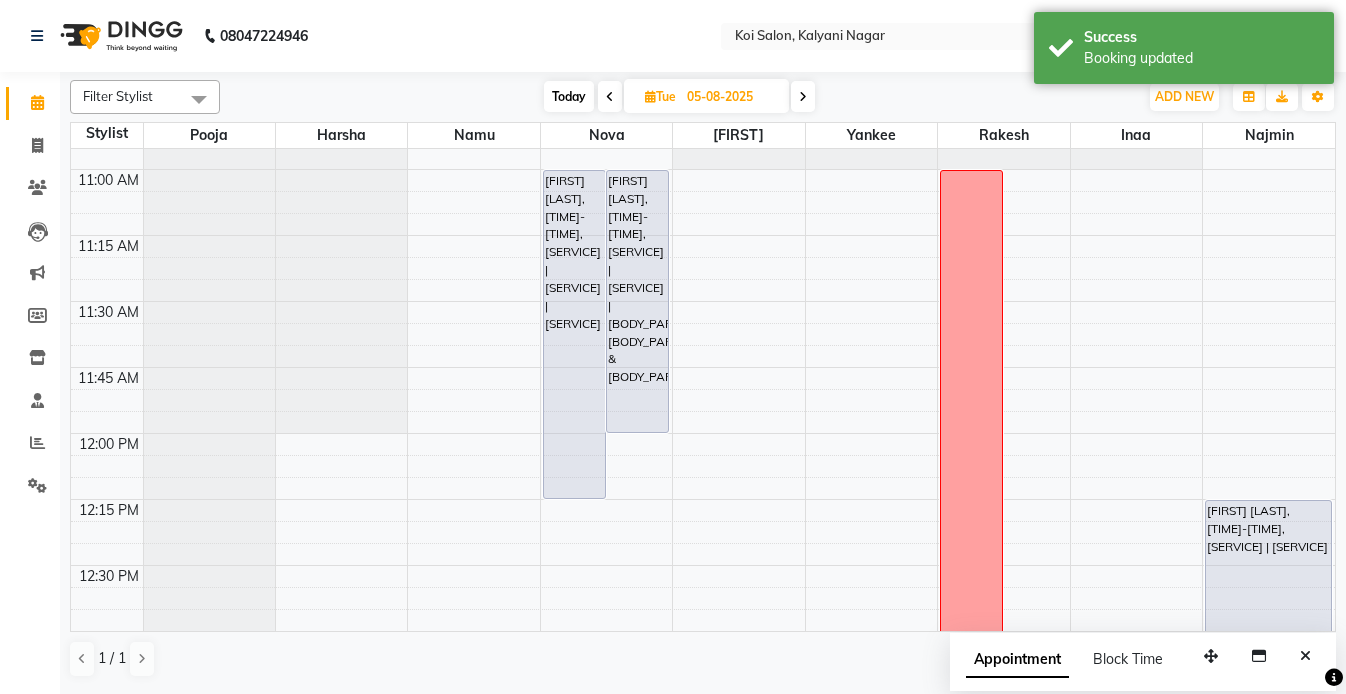 scroll, scrollTop: 505, scrollLeft: 0, axis: vertical 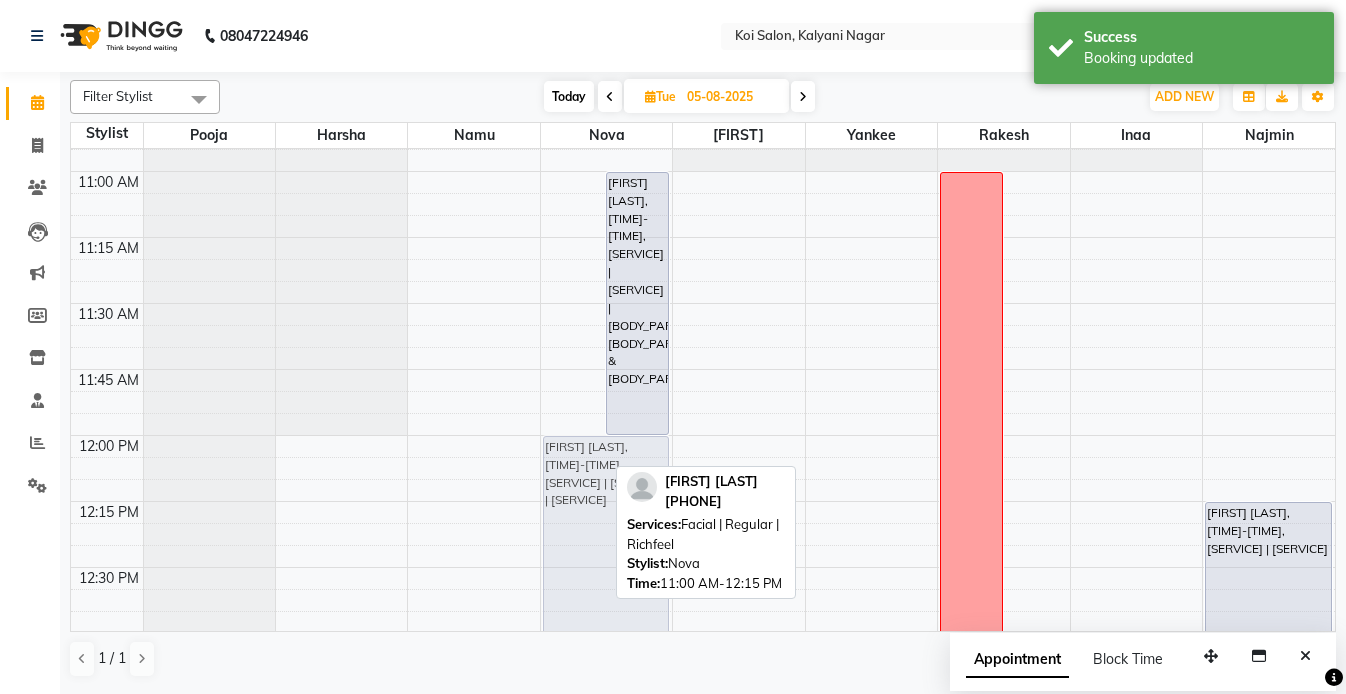 drag, startPoint x: 576, startPoint y: 239, endPoint x: 579, endPoint y: 497, distance: 258.01746 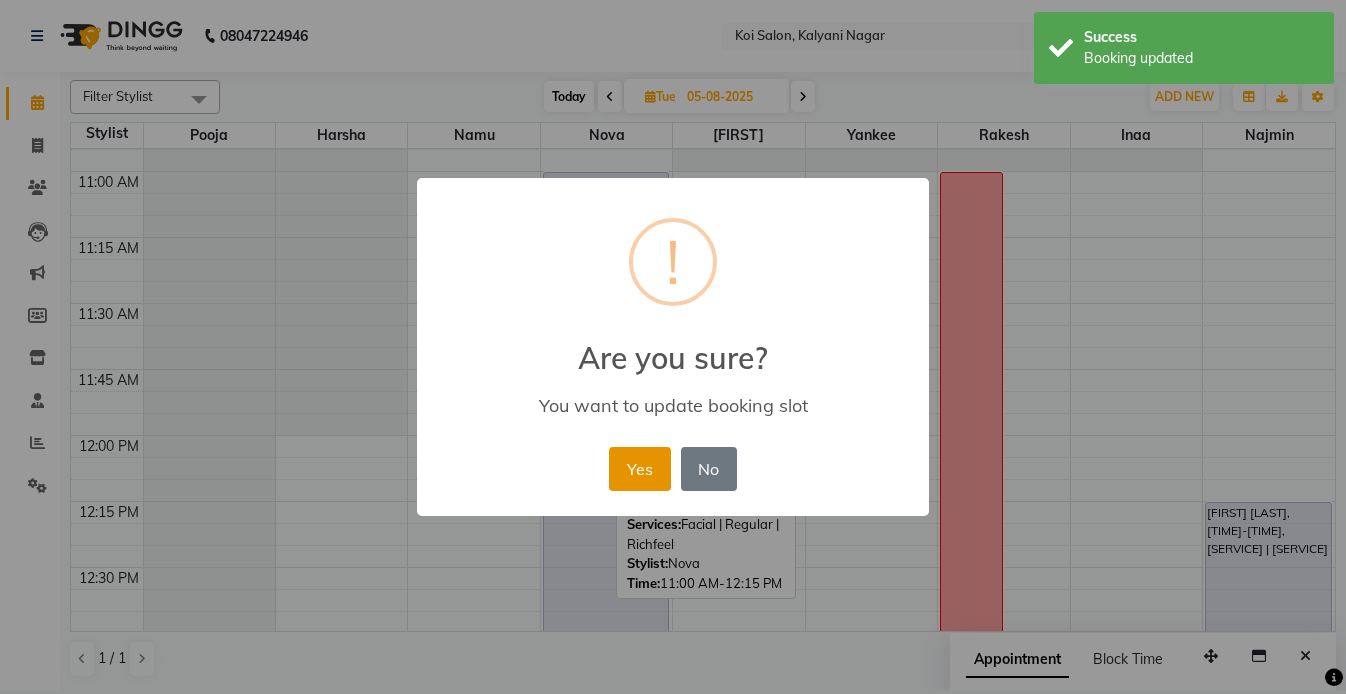 click on "Yes" at bounding box center [639, 469] 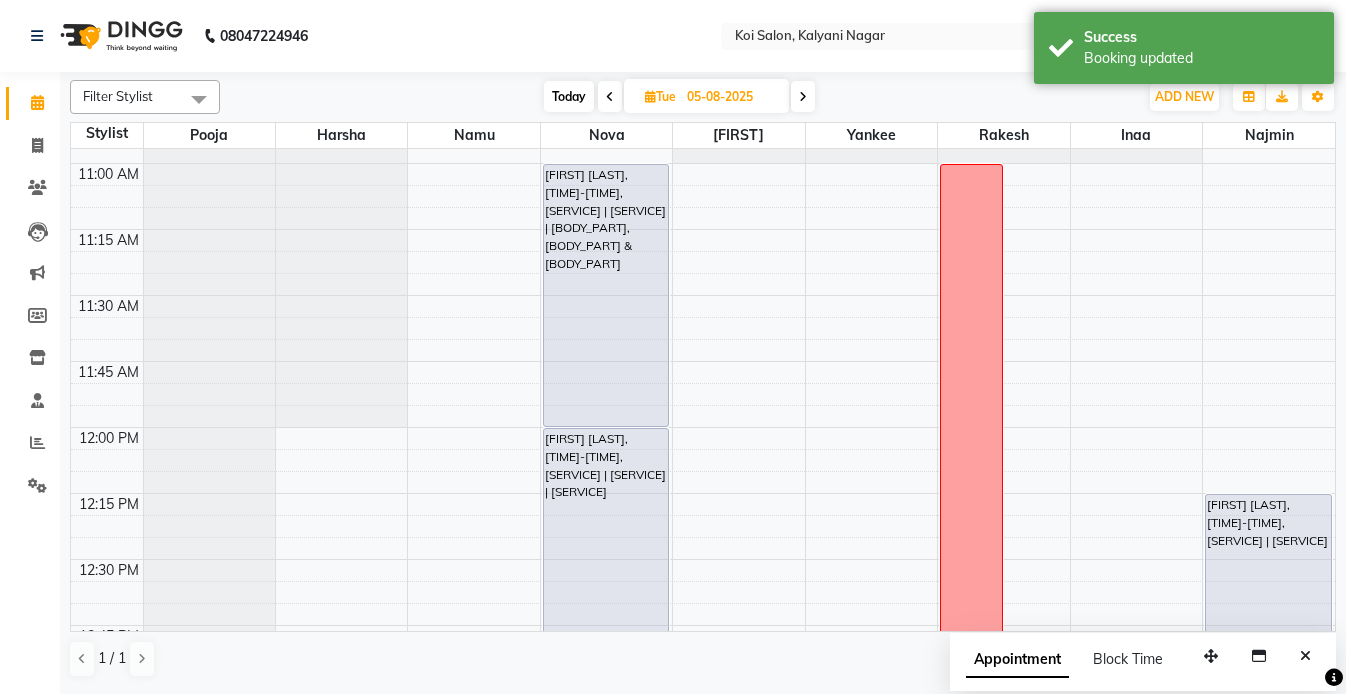scroll, scrollTop: 520, scrollLeft: 0, axis: vertical 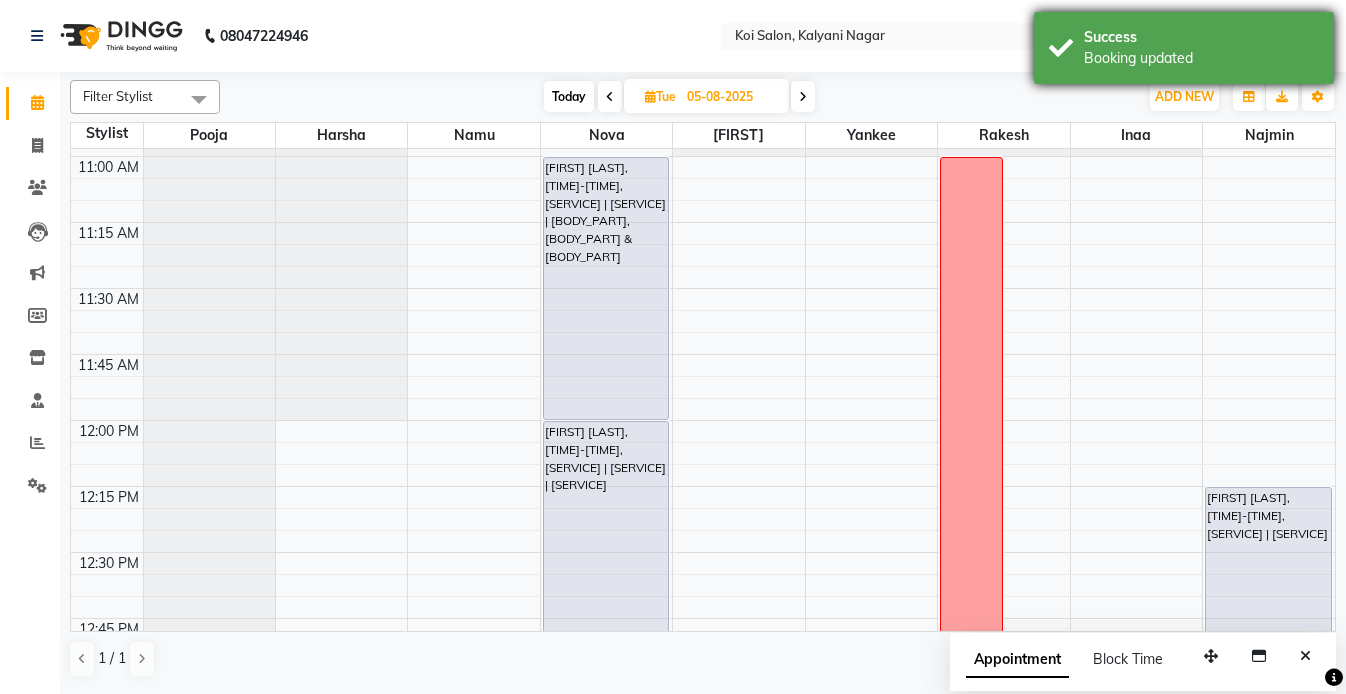 click on "Booking updated" at bounding box center [1201, 58] 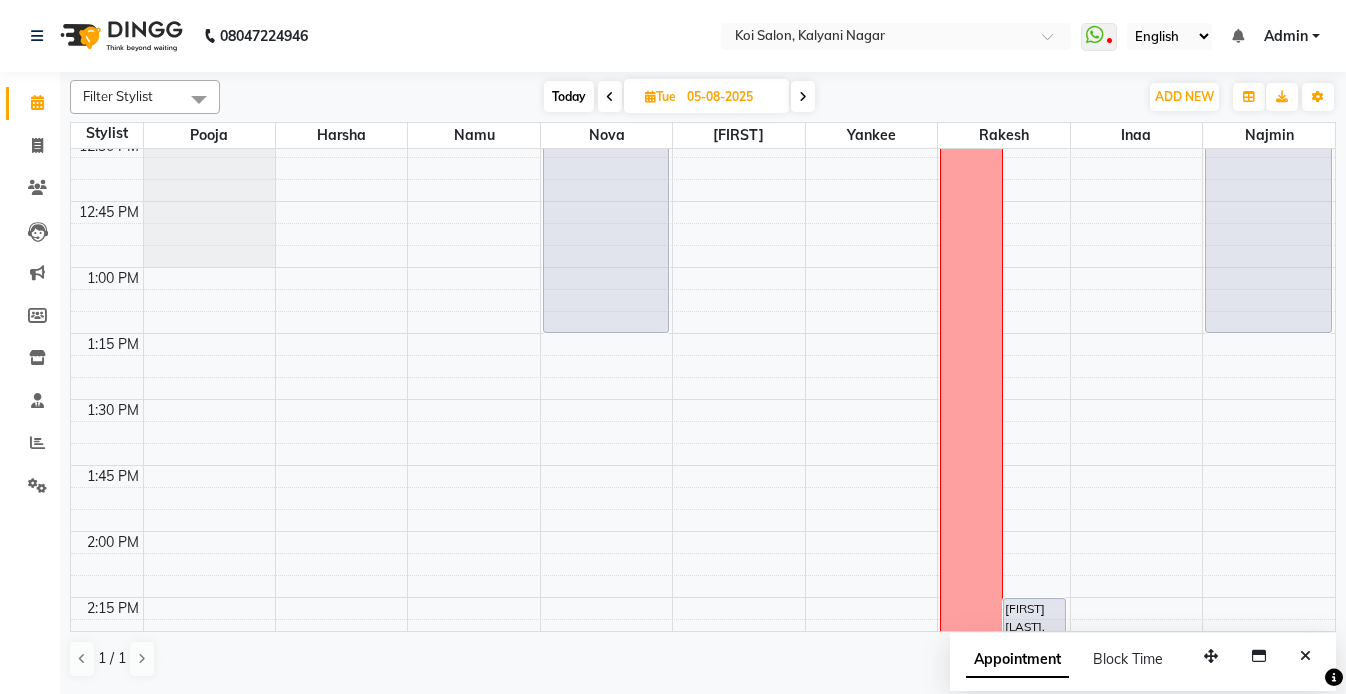 scroll, scrollTop: 989, scrollLeft: 0, axis: vertical 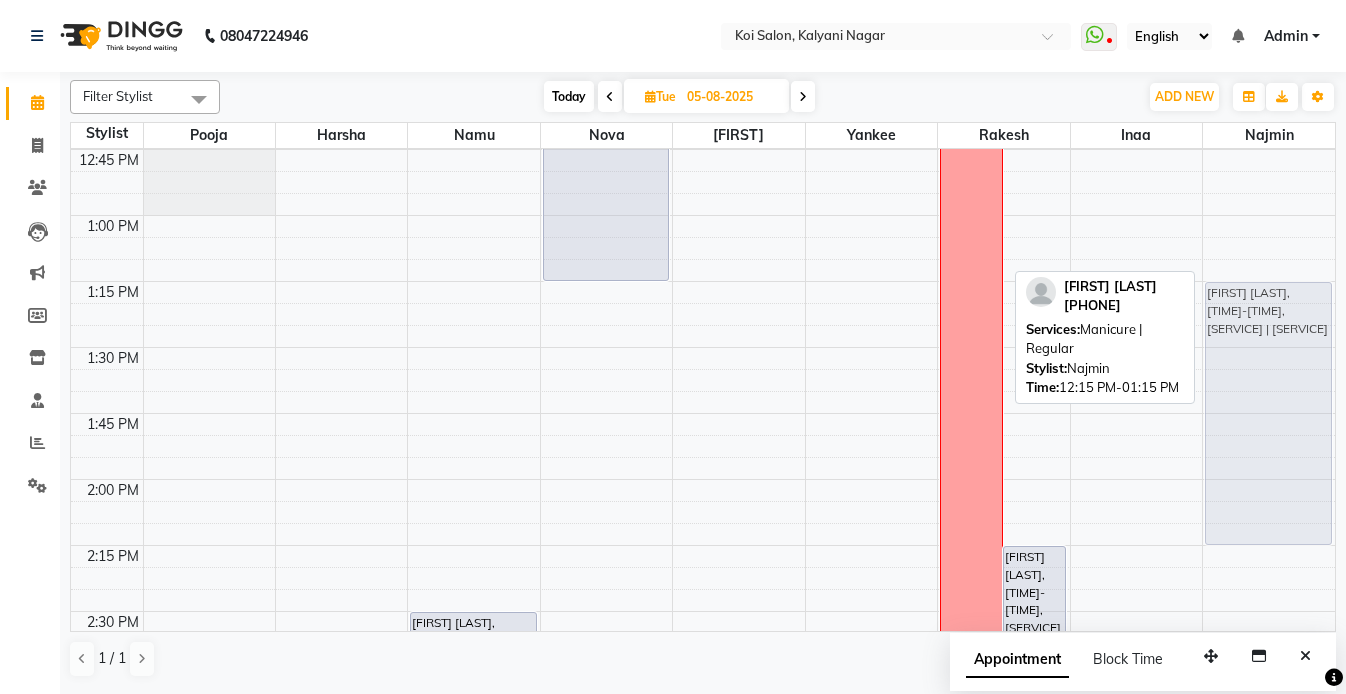 drag, startPoint x: 1256, startPoint y: 231, endPoint x: 1230, endPoint y: 487, distance: 257.31693 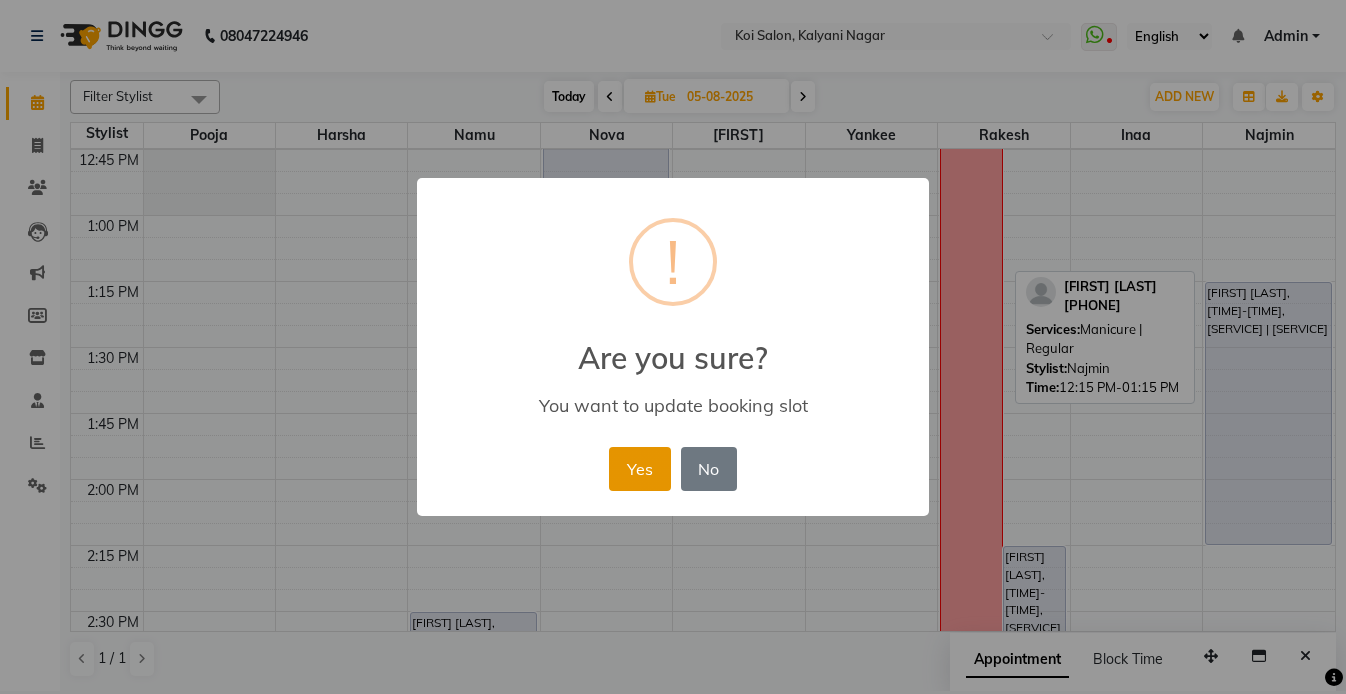 click on "Yes" at bounding box center [639, 469] 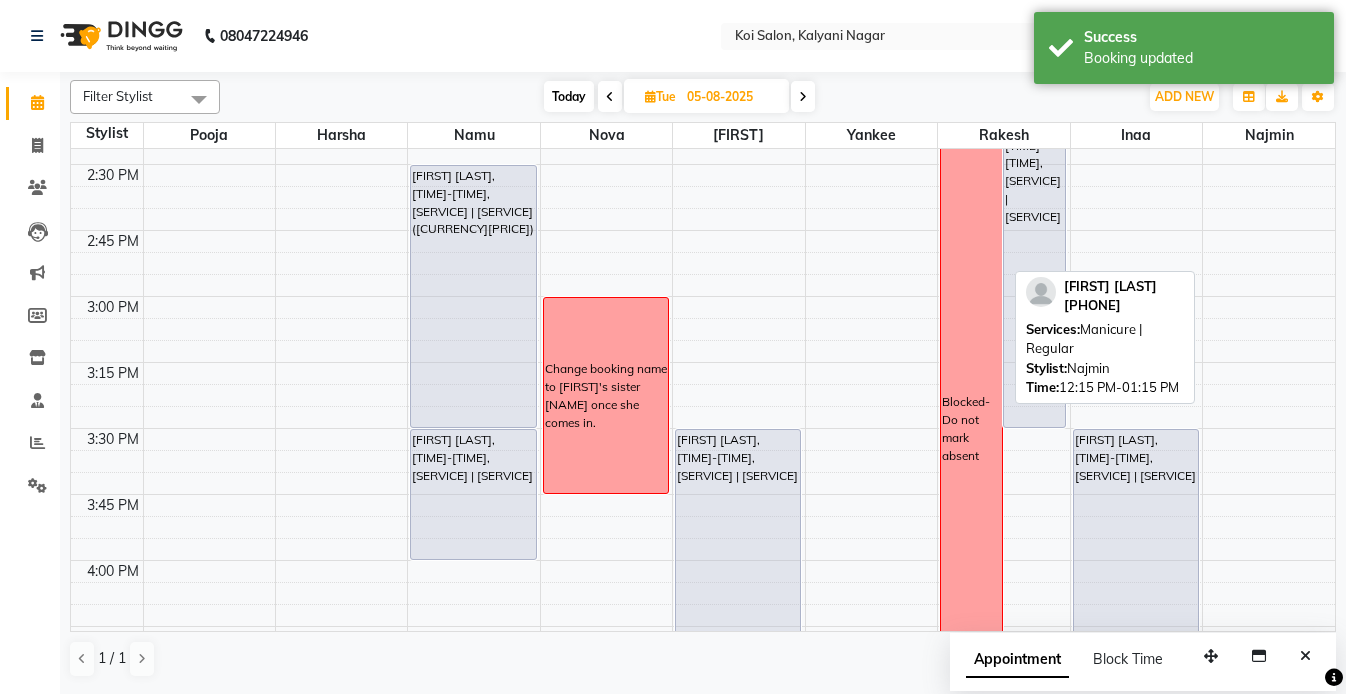 scroll, scrollTop: 1011, scrollLeft: 0, axis: vertical 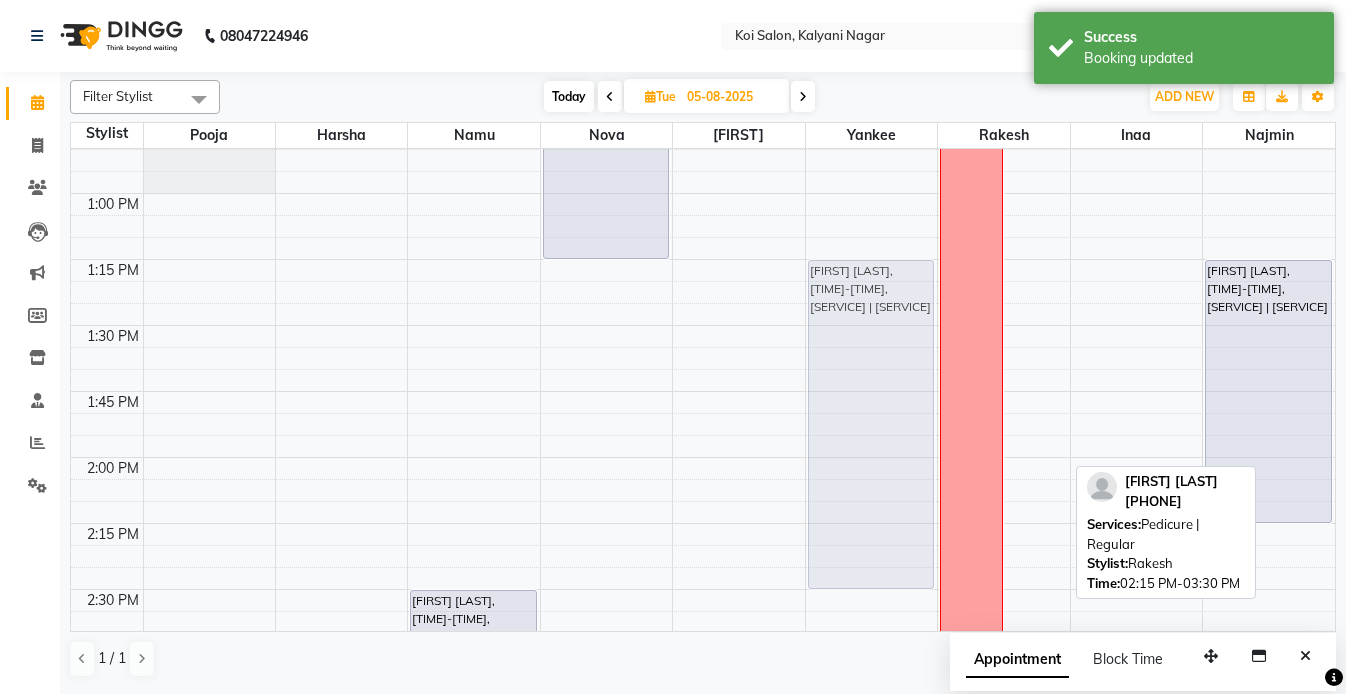 drag, startPoint x: 1015, startPoint y: 557, endPoint x: 876, endPoint y: 282, distance: 308.1331 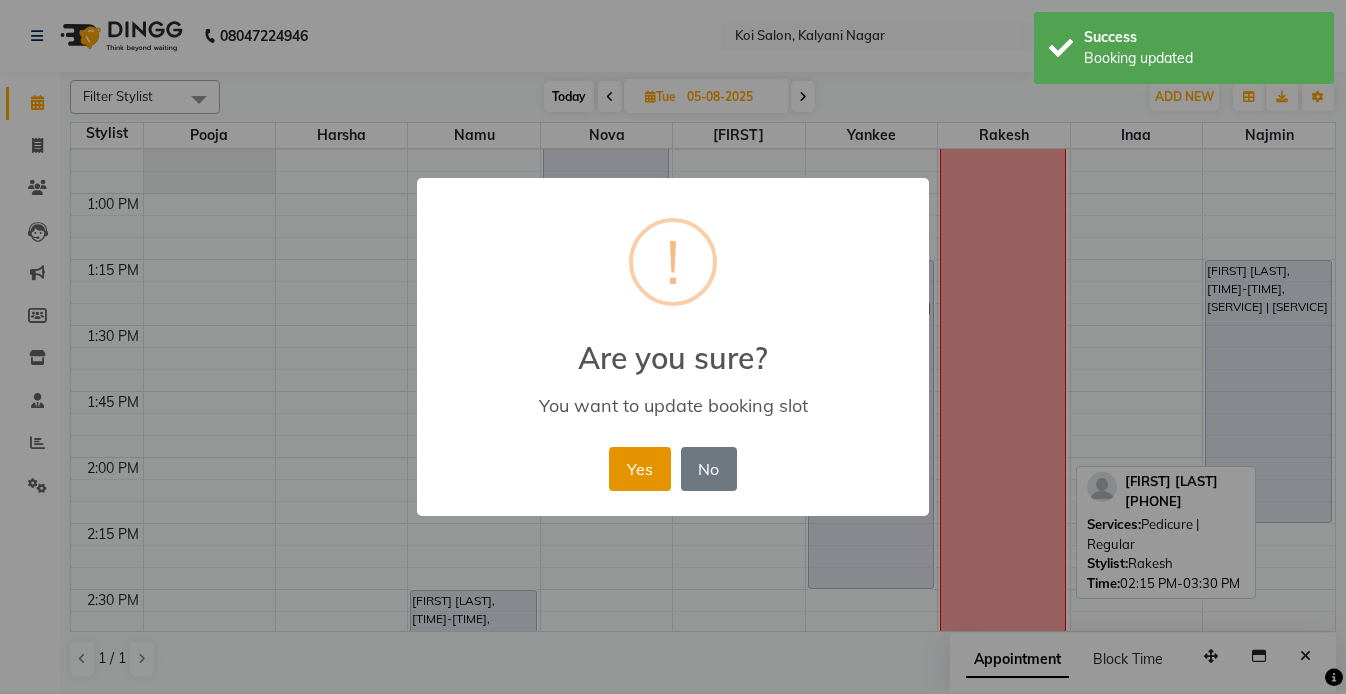 click on "Yes" at bounding box center (639, 469) 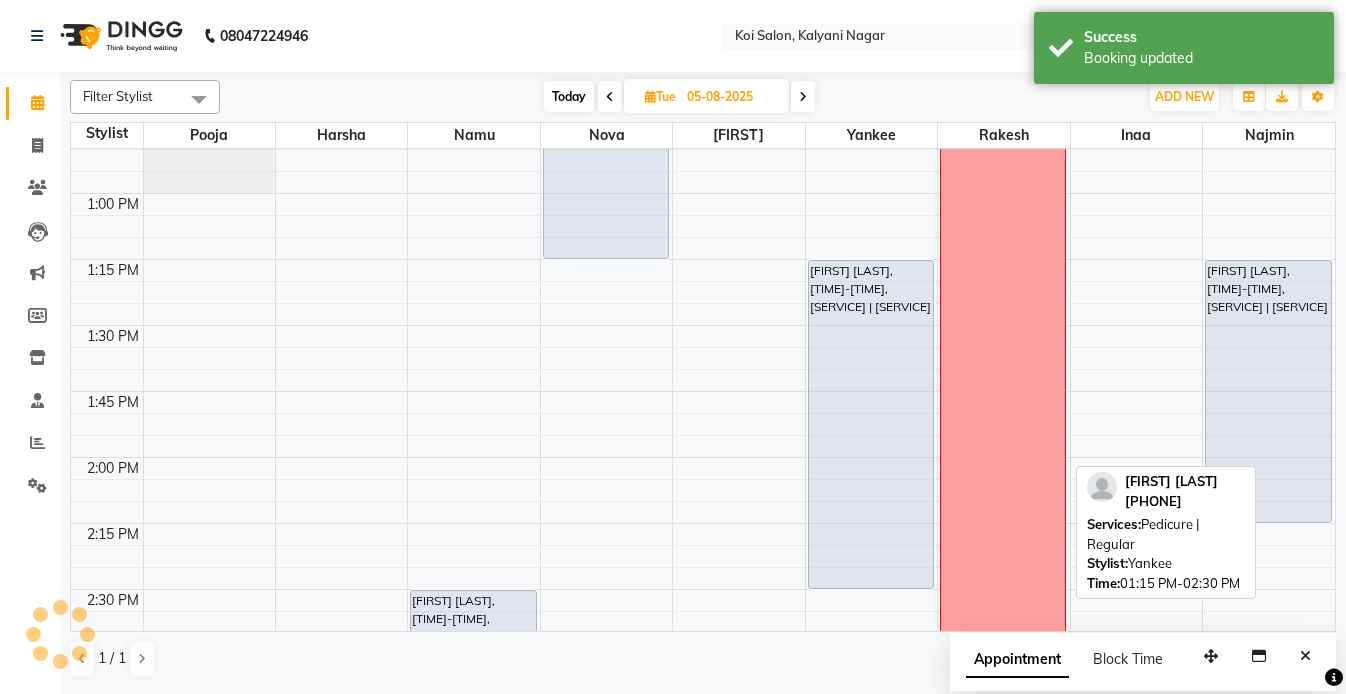 click on "[FIRST] [LAST], [TIME]-[TIME], [SERVICE] | [SERVICE]" at bounding box center [871, 424] 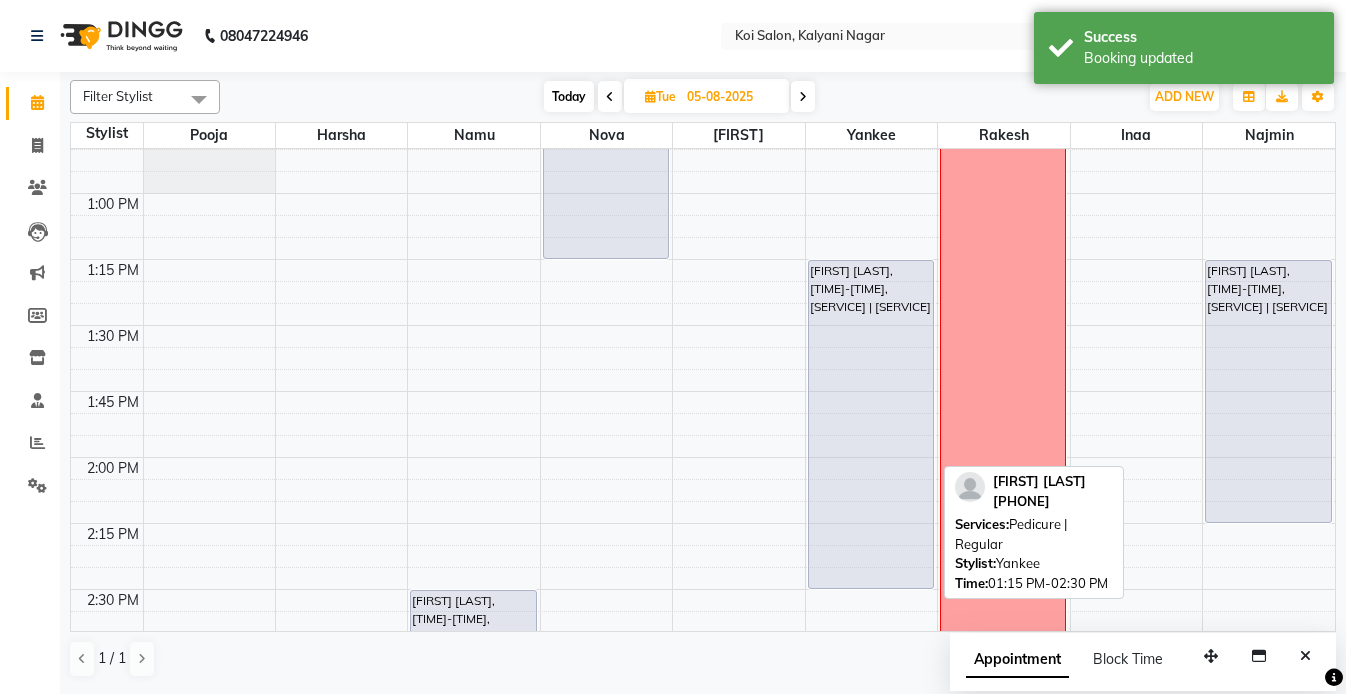 click on "[FIRST] [LAST], [TIME]-[TIME], [SERVICE] | [SERVICE]" at bounding box center [871, 424] 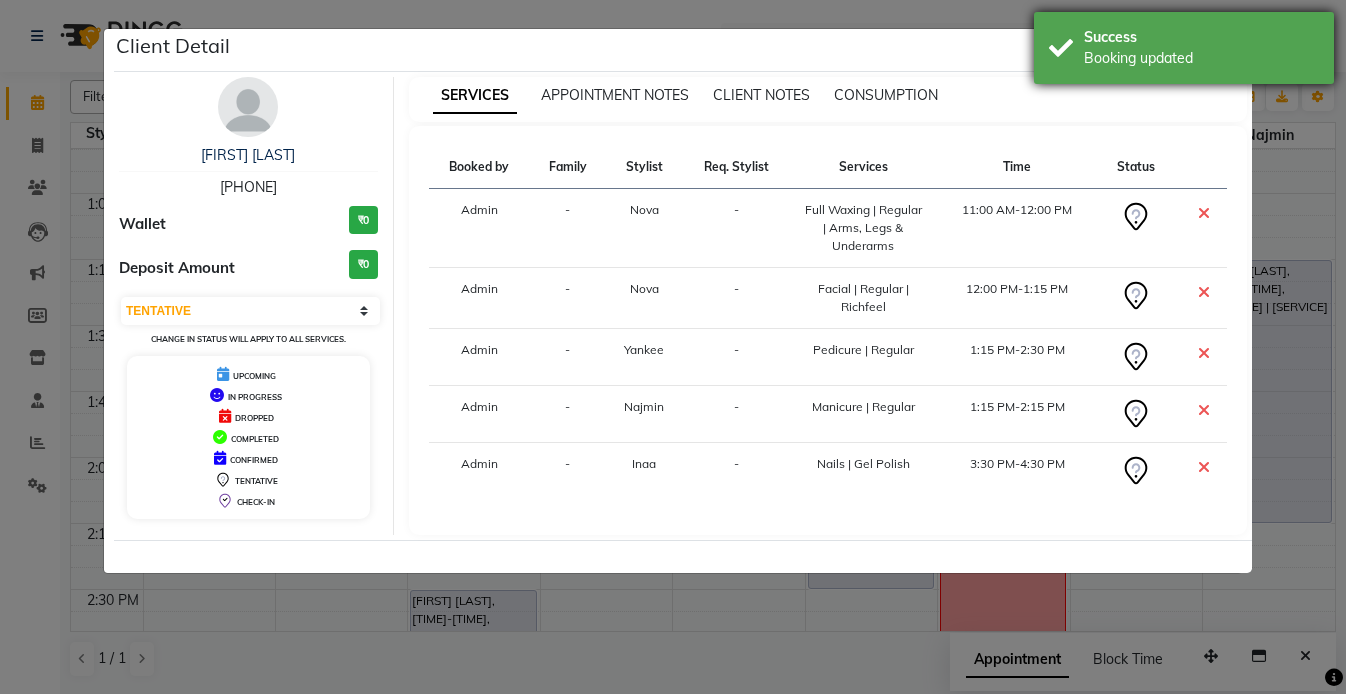 click on "Success   Booking updated" at bounding box center (1184, 48) 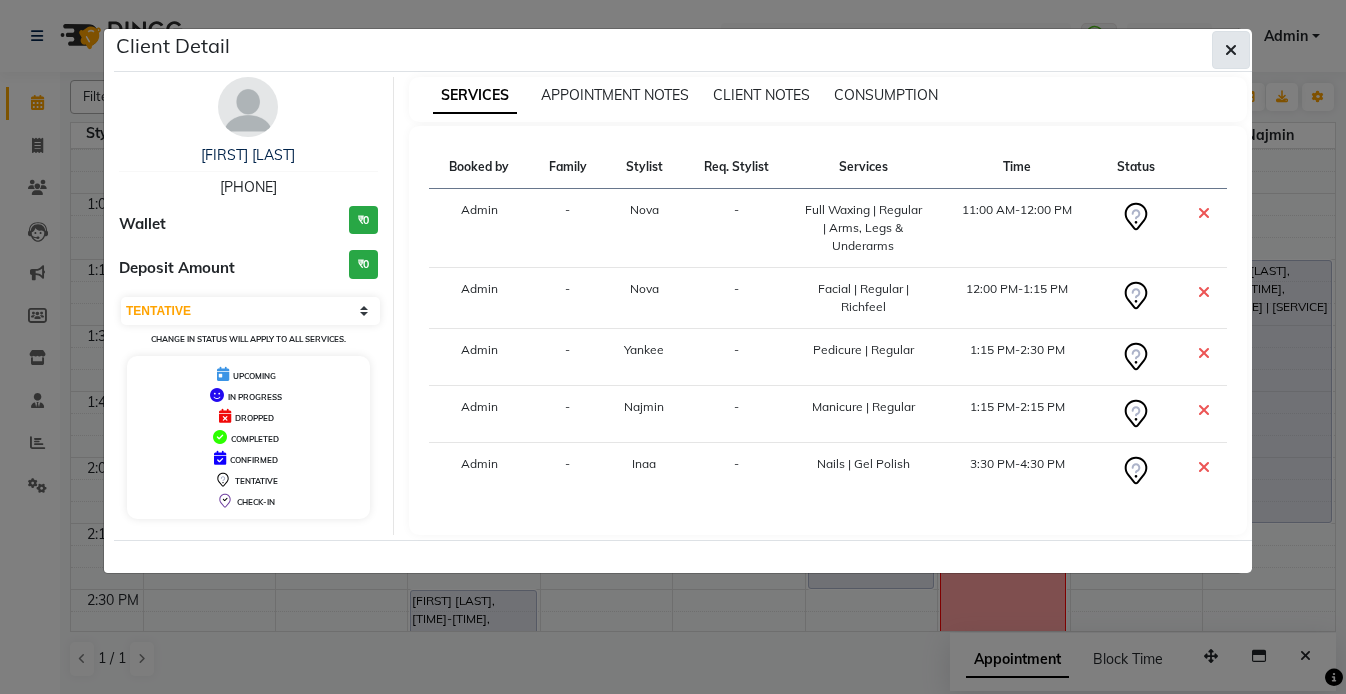 click 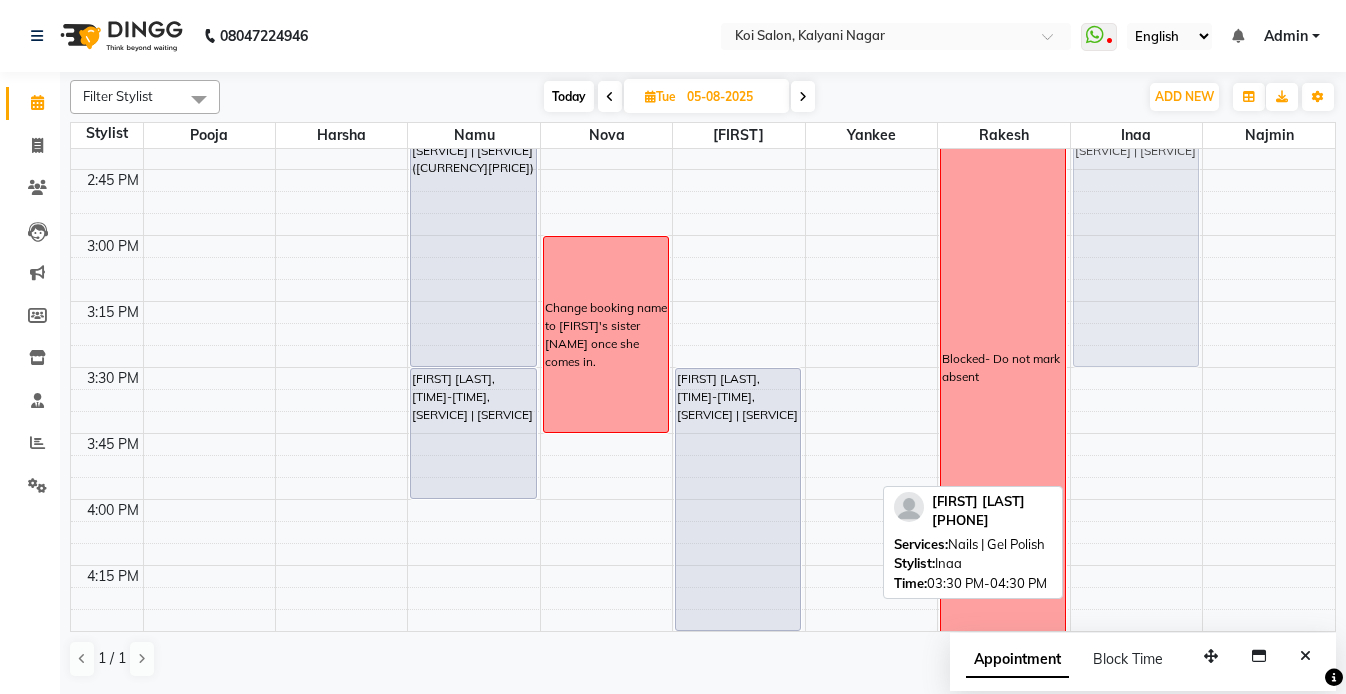 scroll, scrollTop: 1380, scrollLeft: 0, axis: vertical 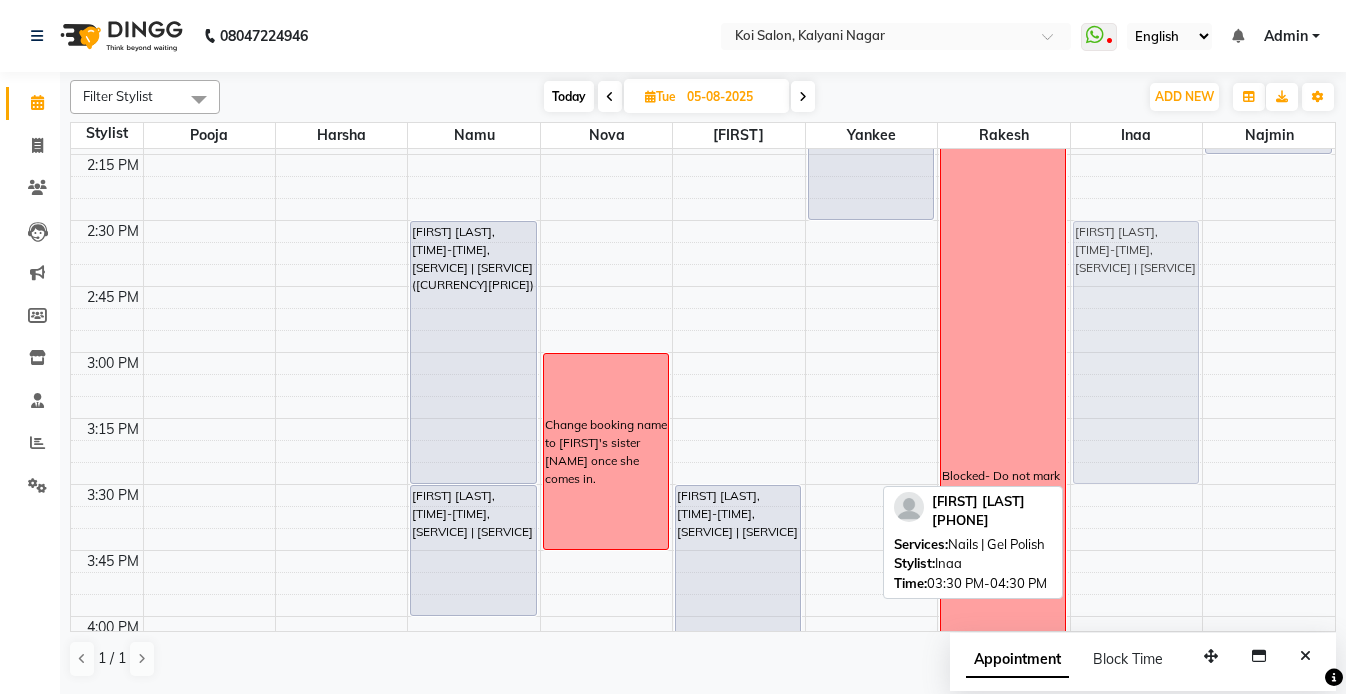 drag, startPoint x: 1148, startPoint y: 346, endPoint x: 1144, endPoint y: 305, distance: 41.19466 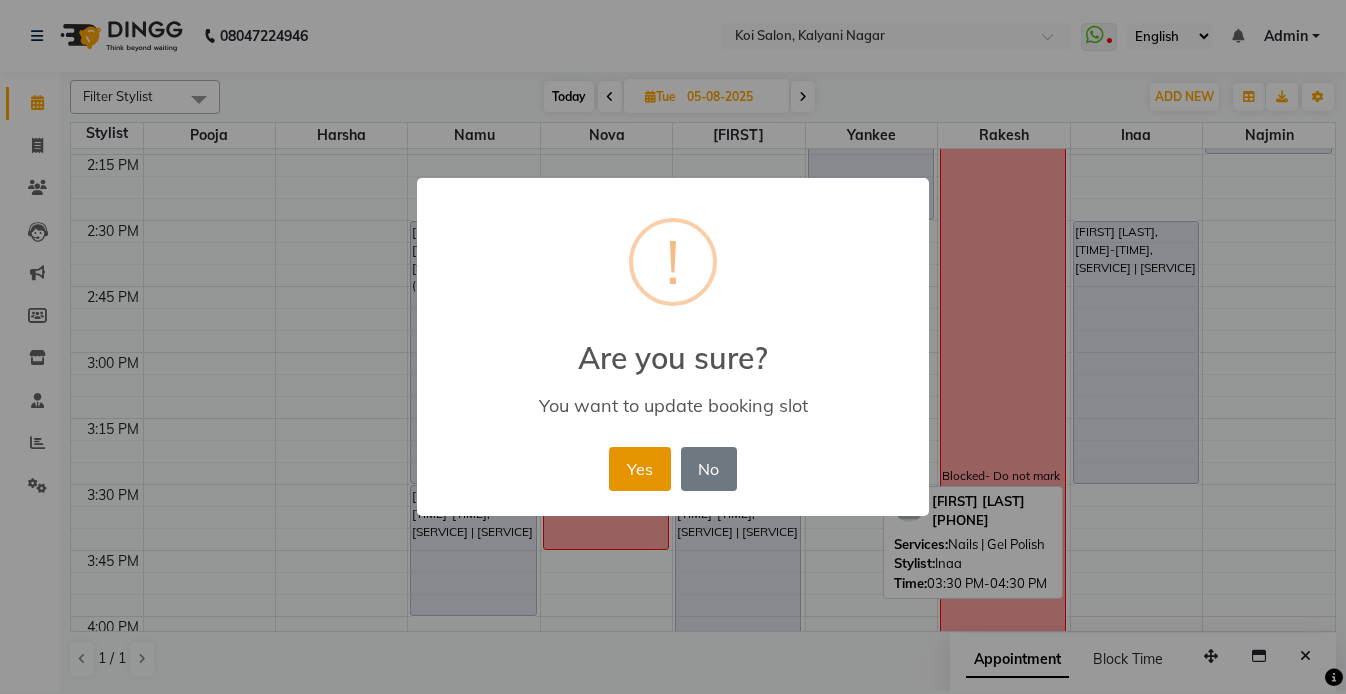 click on "Yes" at bounding box center (639, 469) 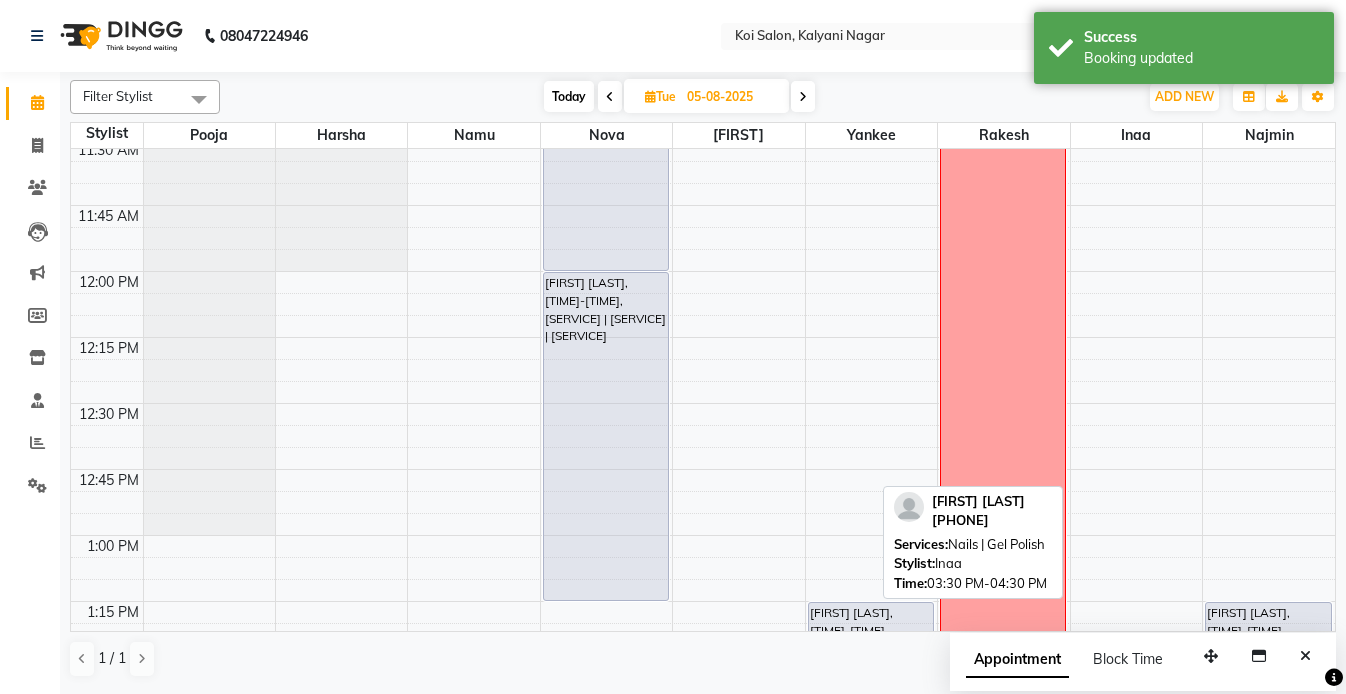 scroll, scrollTop: 812, scrollLeft: 0, axis: vertical 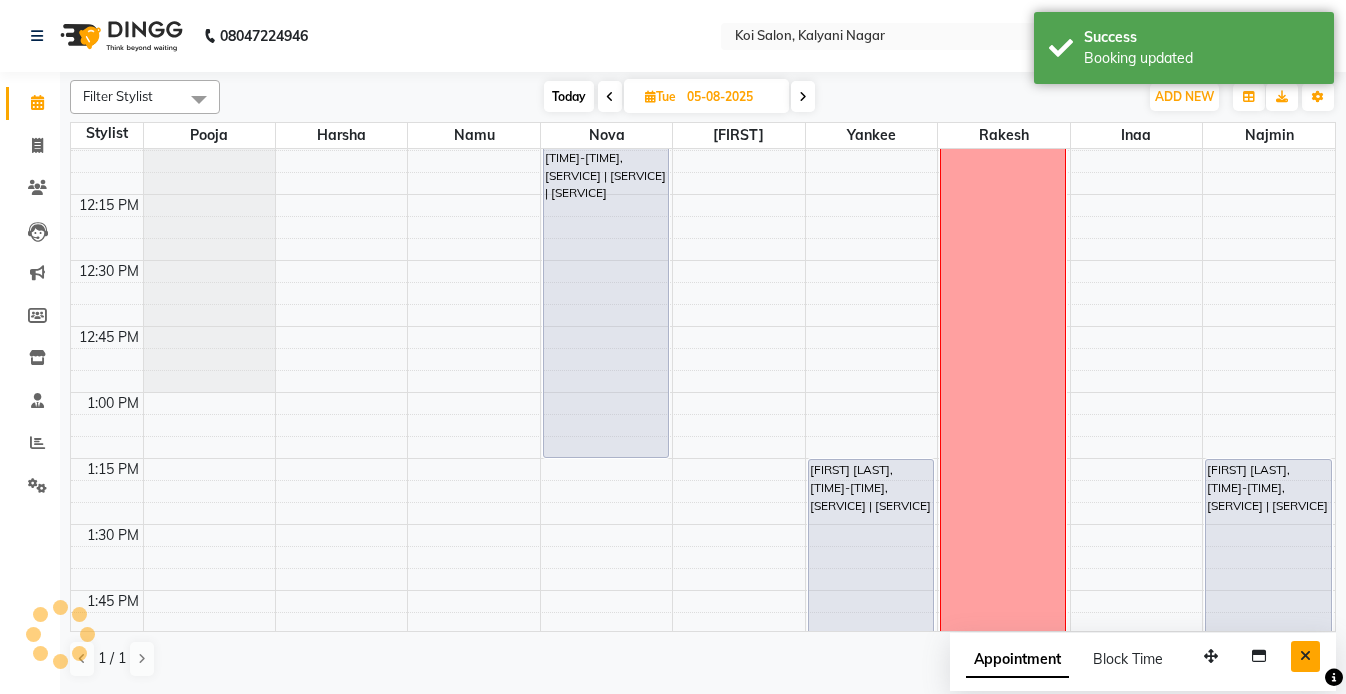 click at bounding box center (1305, 656) 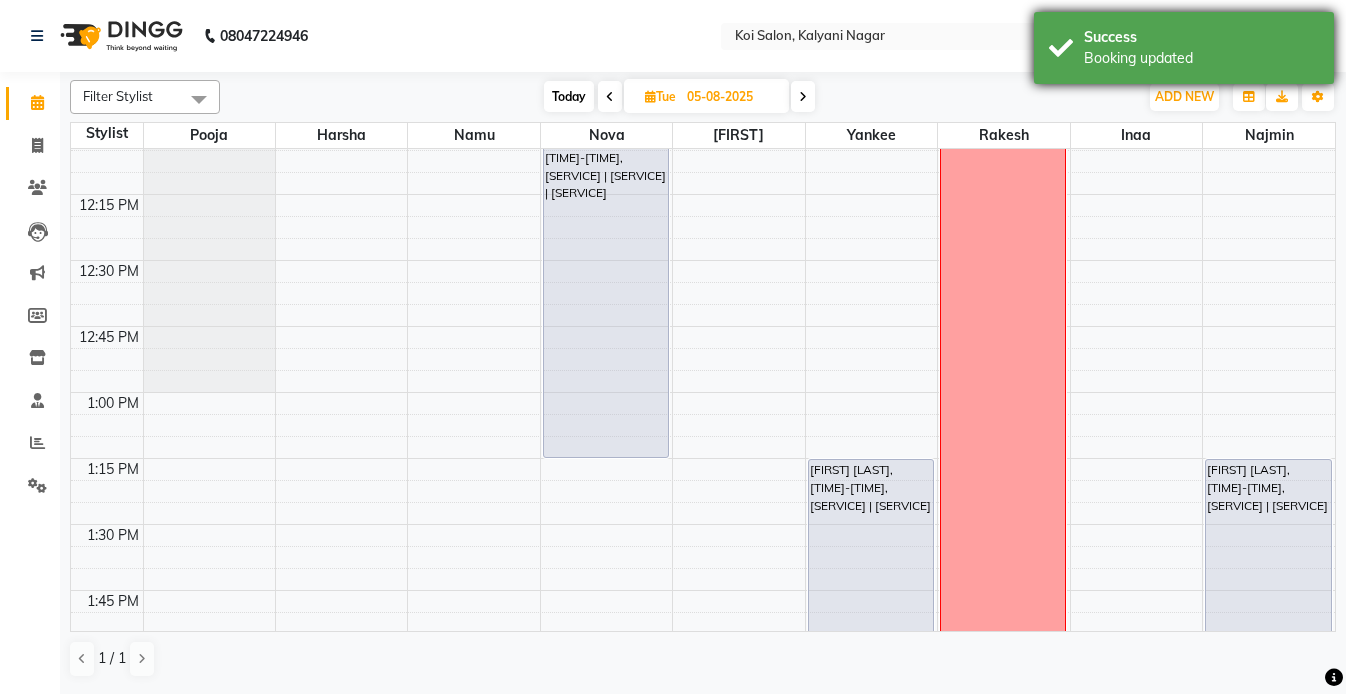 click on "Booking updated" at bounding box center (1201, 58) 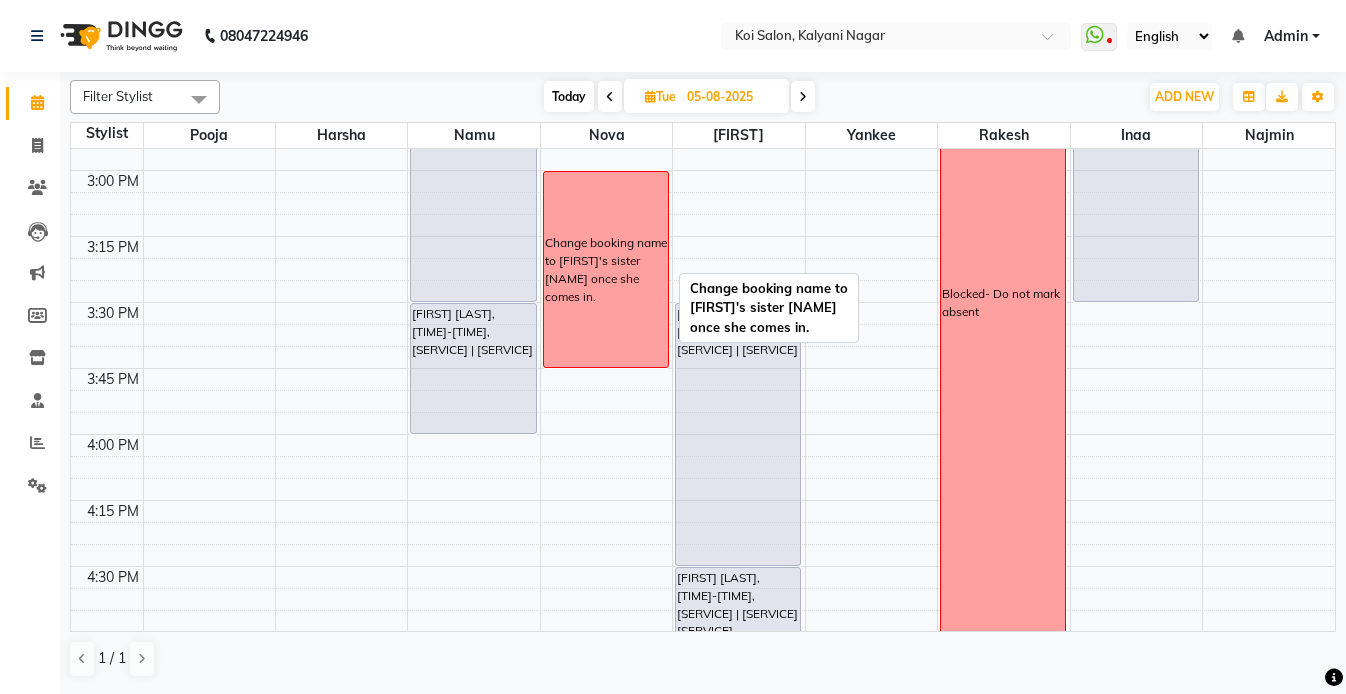 scroll, scrollTop: 1547, scrollLeft: 0, axis: vertical 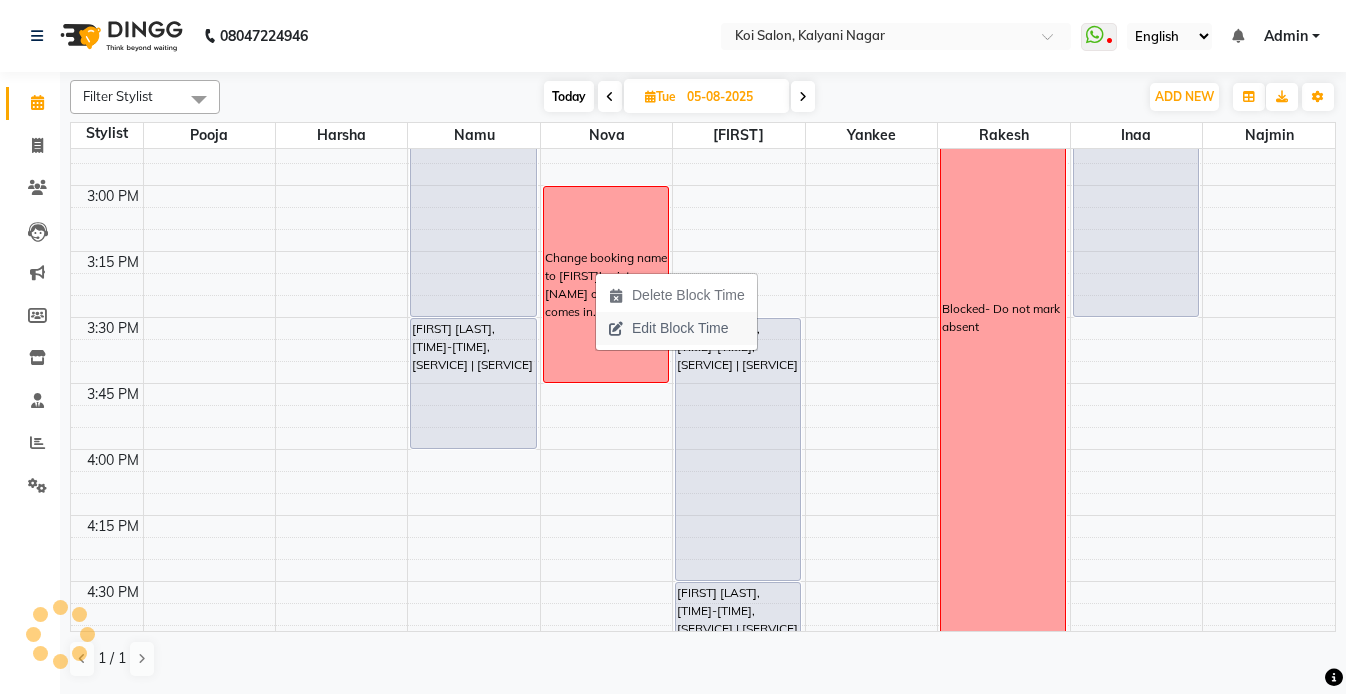 click on "Edit Block Time" at bounding box center (680, 328) 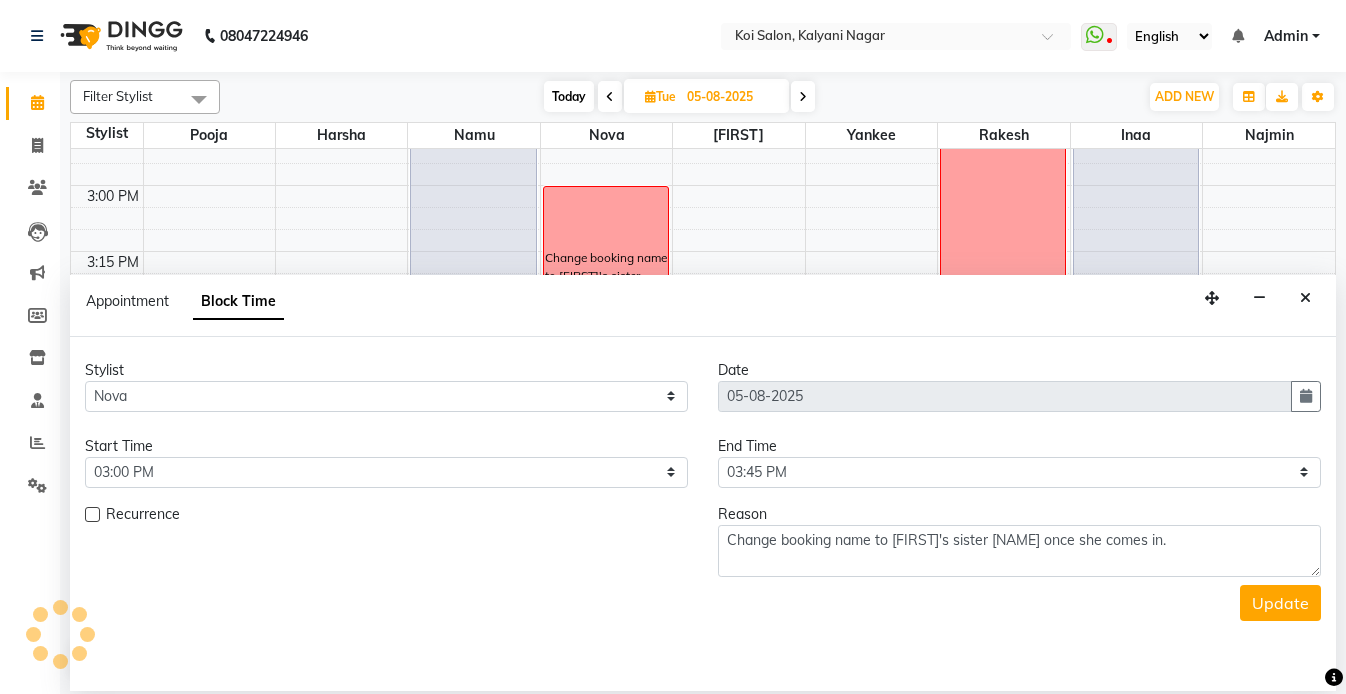 scroll, scrollTop: 529, scrollLeft: 0, axis: vertical 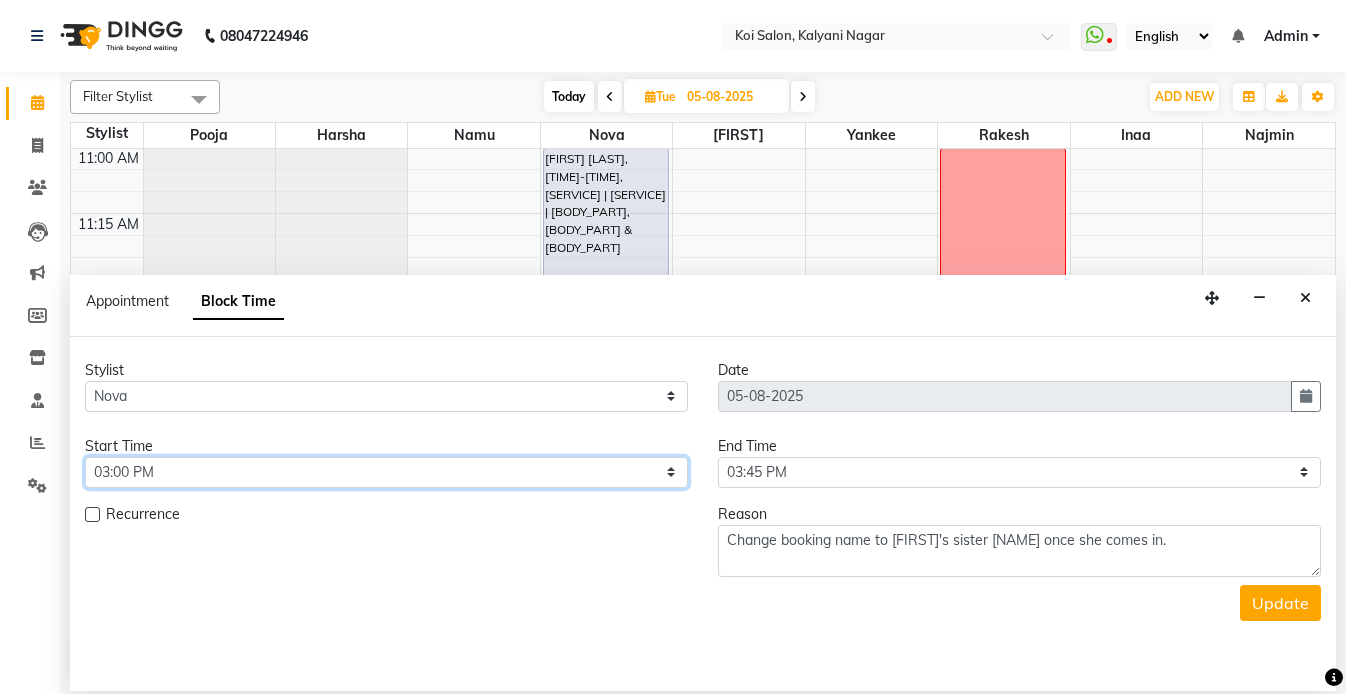 click on "Select 10:00 AM 10:15 AM 10:30 AM 10:45 AM 11:00 AM 11:15 AM 11:30 AM 11:45 AM 12:00 PM 12:15 PM 12:30 PM 12:45 PM 01:00 PM 01:15 PM 01:30 PM 01:45 PM 02:00 PM 02:15 PM 02:30 PM 02:45 PM 03:00 PM 03:15 PM 03:30 PM 03:45 PM 04:00 PM 04:15 PM 04:30 PM 04:45 PM 05:00 PM 05:15 PM 05:30 PM 05:45 PM 06:00 PM 06:15 PM 06:30 PM 06:45 PM 07:00 PM 07:15 PM 07:30 PM 07:45 PM 08:00 PM" at bounding box center [386, 472] 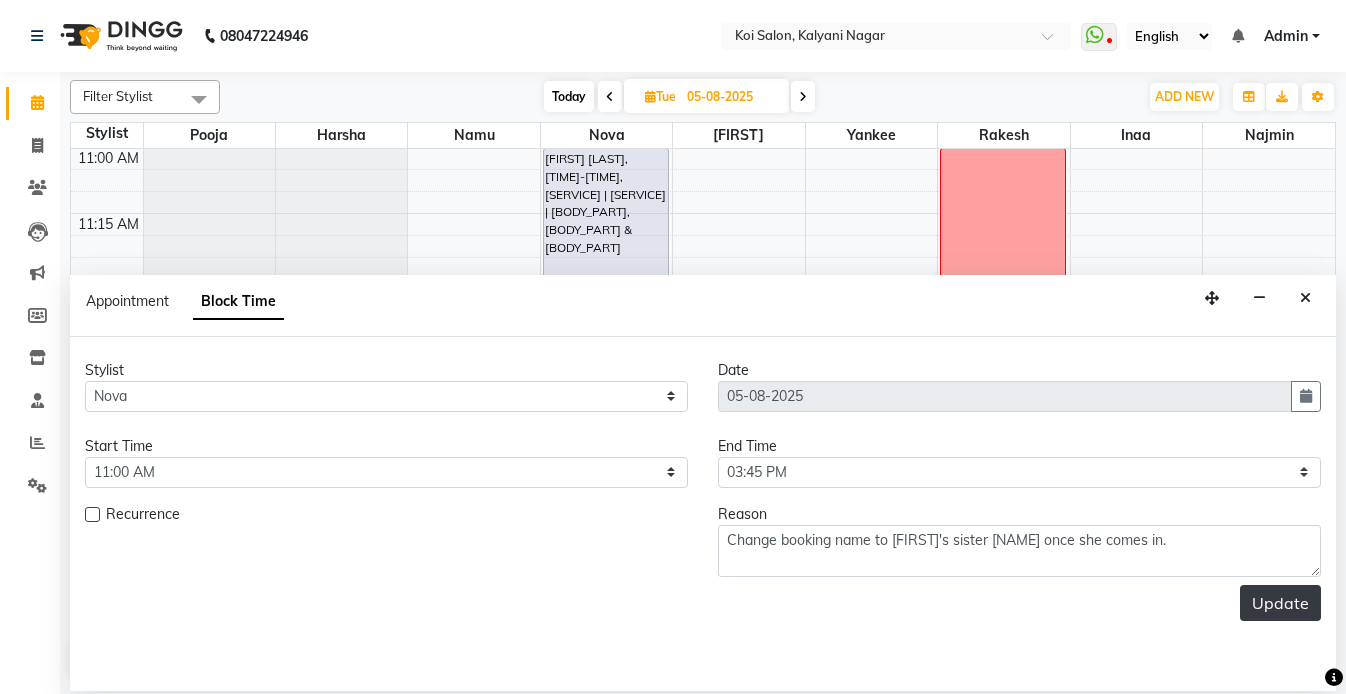 click on "Update" at bounding box center [1280, 603] 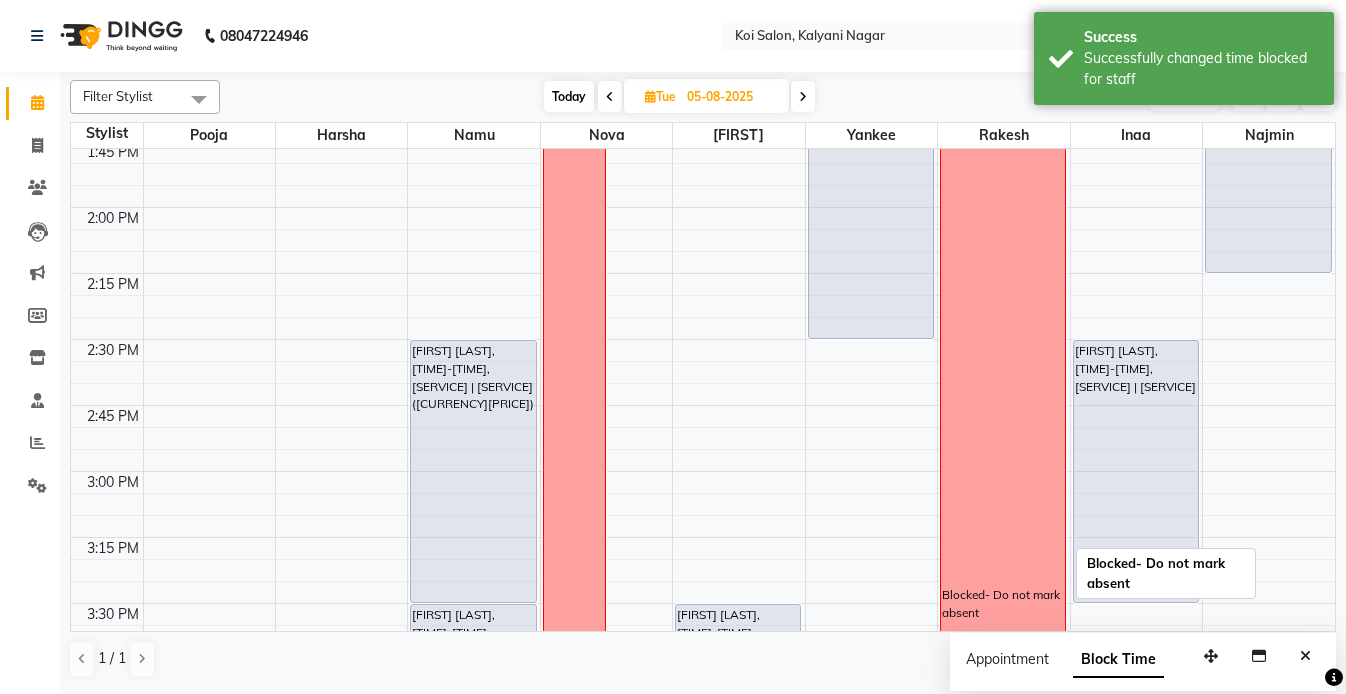 scroll, scrollTop: 1204, scrollLeft: 0, axis: vertical 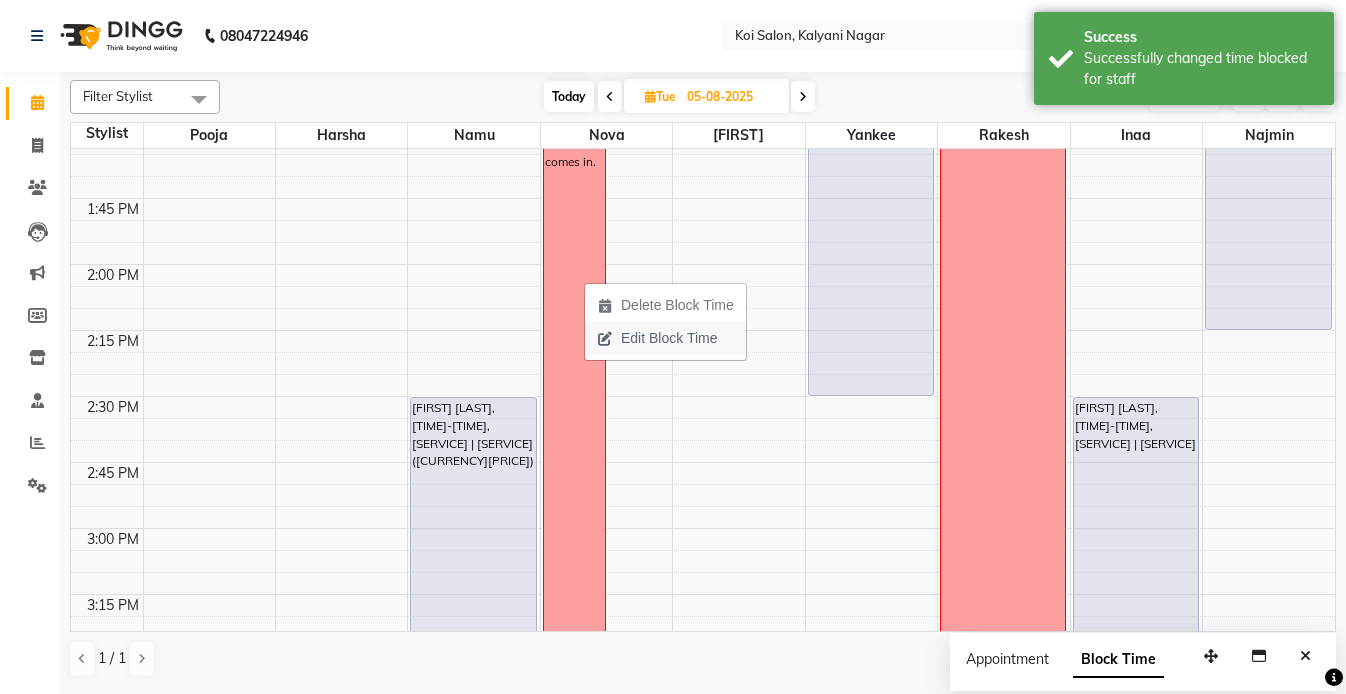 click on "Edit Block Time" at bounding box center (669, 338) 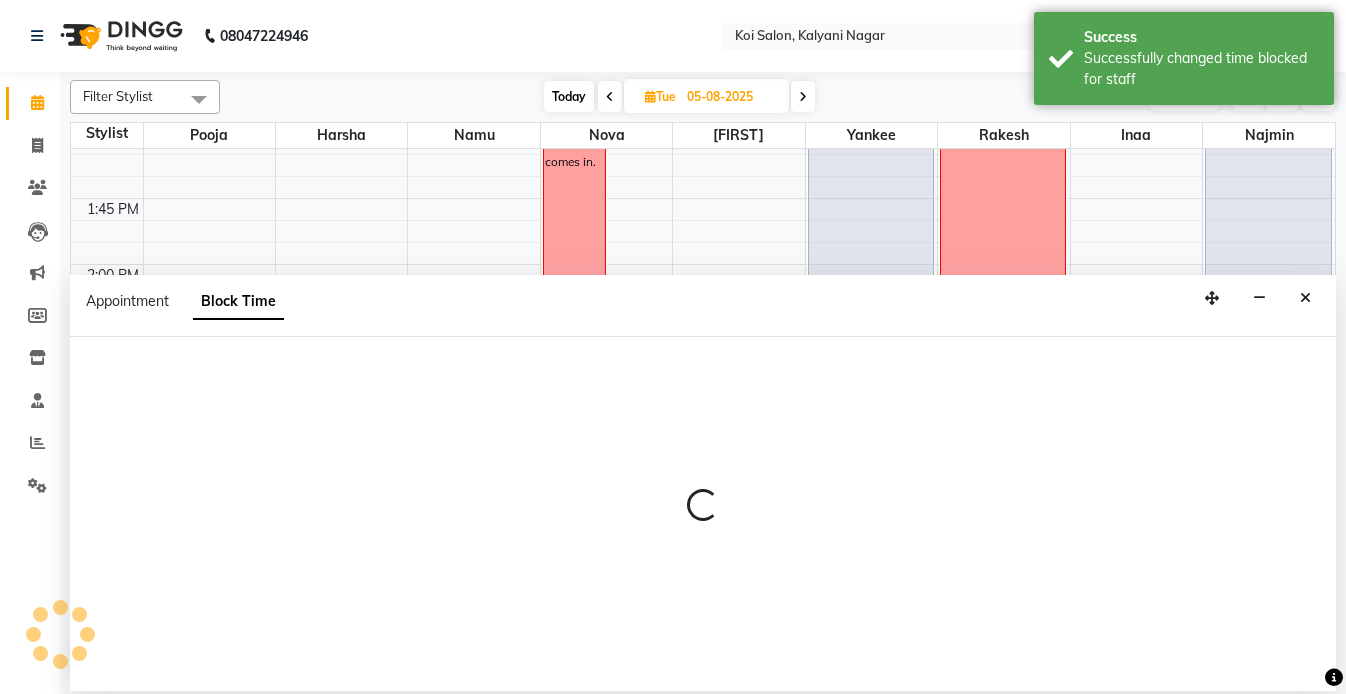select on "16518" 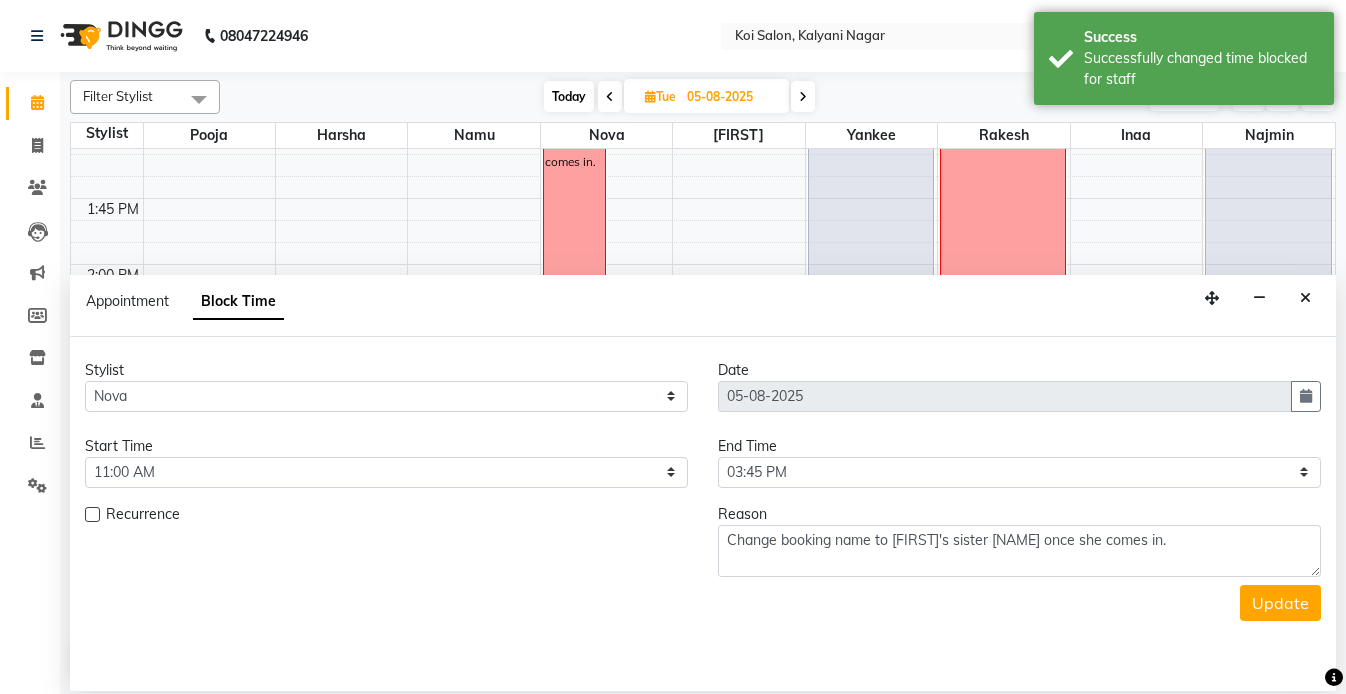 scroll, scrollTop: 529, scrollLeft: 0, axis: vertical 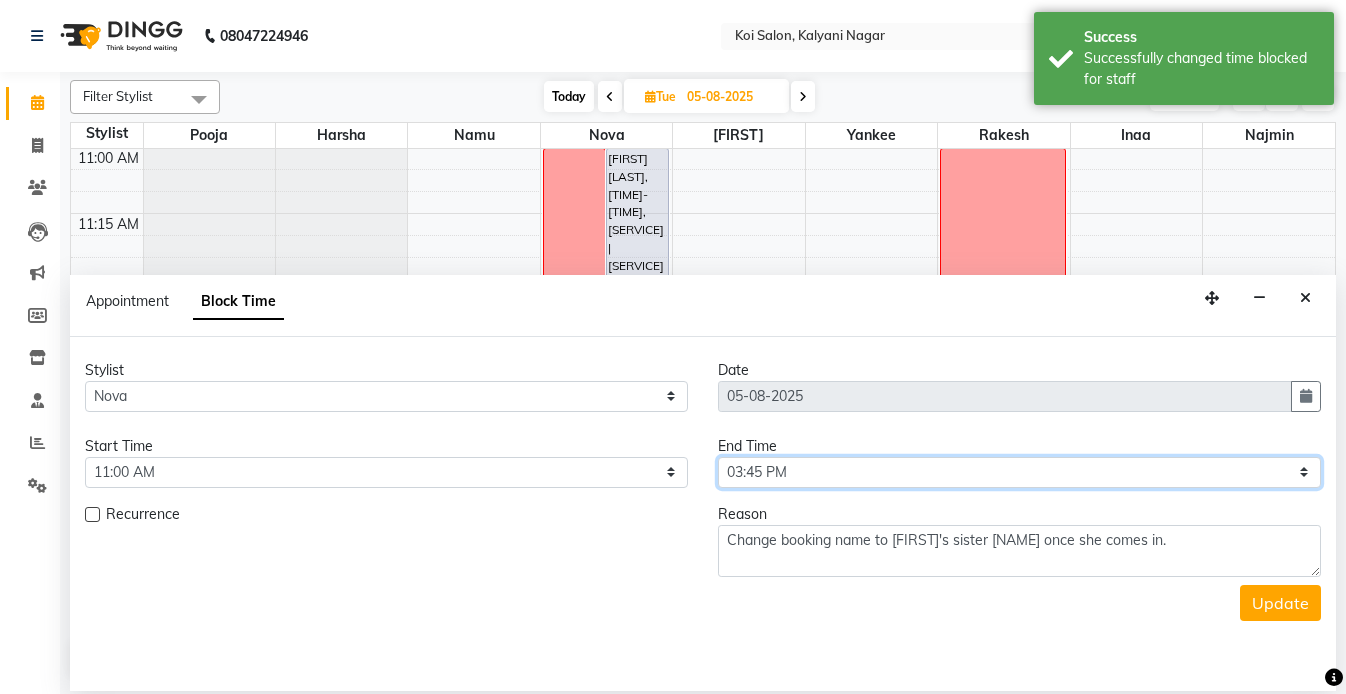 click on "Select 10:00 AM 10:15 AM 10:30 AM 10:45 AM 11:00 AM 11:15 AM 11:30 AM 11:45 AM 12:00 PM 12:15 PM 12:30 PM 12:45 PM 01:00 PM 01:15 PM 01:30 PM 01:45 PM 02:00 PM 02:15 PM 02:30 PM 02:45 PM 03:00 PM 03:15 PM 03:30 PM 03:45 PM 04:00 PM 04:15 PM 04:30 PM 04:45 PM 05:00 PM 05:15 PM 05:30 PM 05:45 PM 06:00 PM 06:15 PM 06:30 PM 06:45 PM 07:00 PM 07:15 PM 07:30 PM 07:45 PM 08:00 PM" at bounding box center [1019, 472] 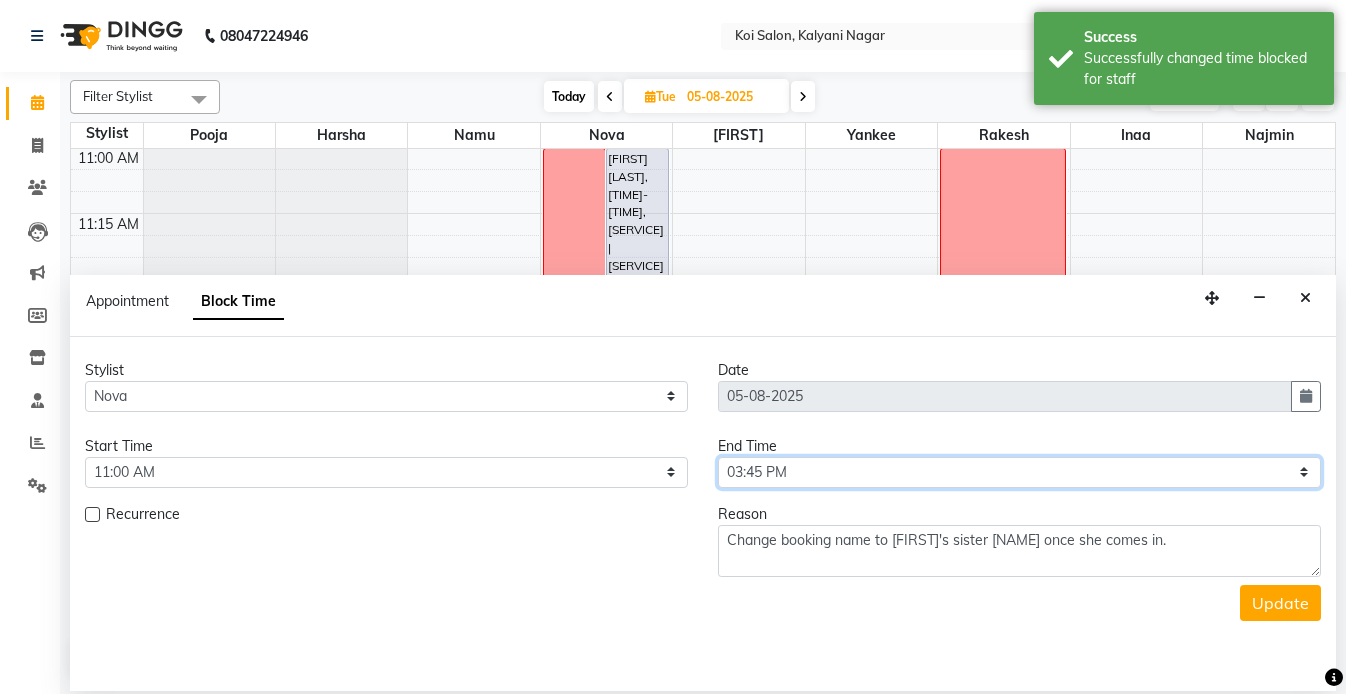 select on "705" 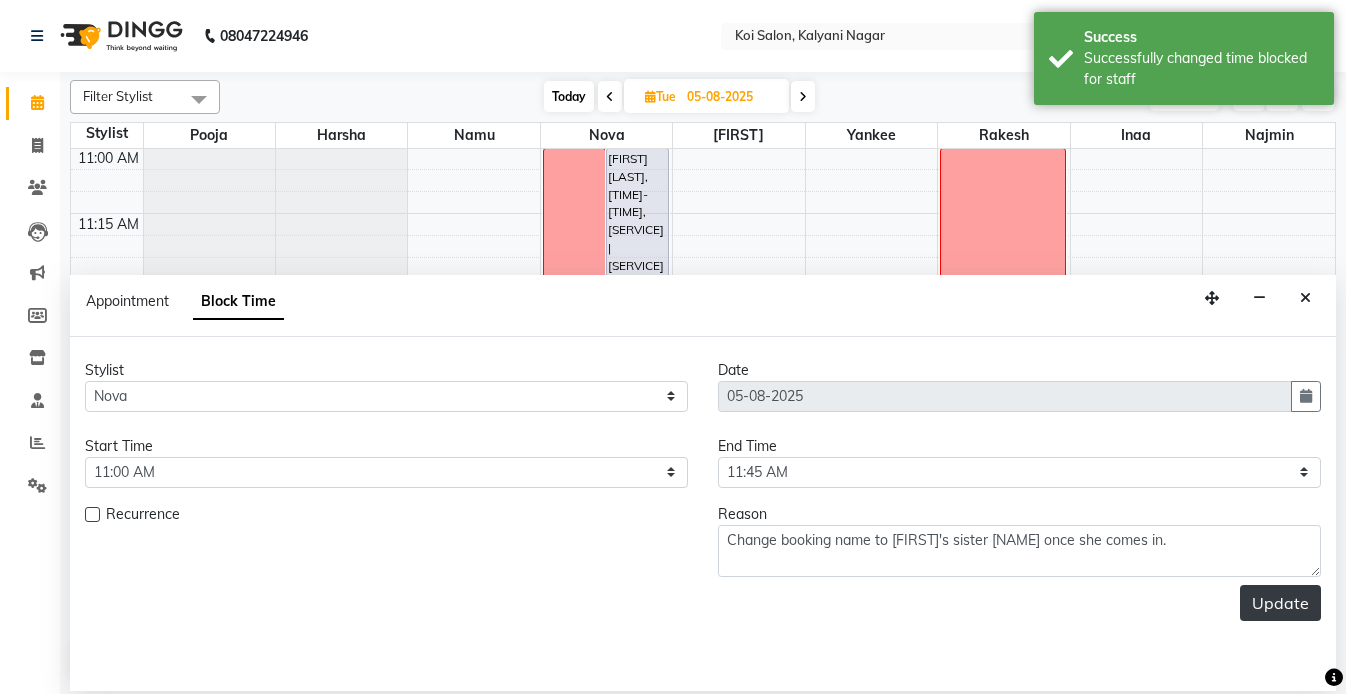 click on "Update" at bounding box center (1280, 603) 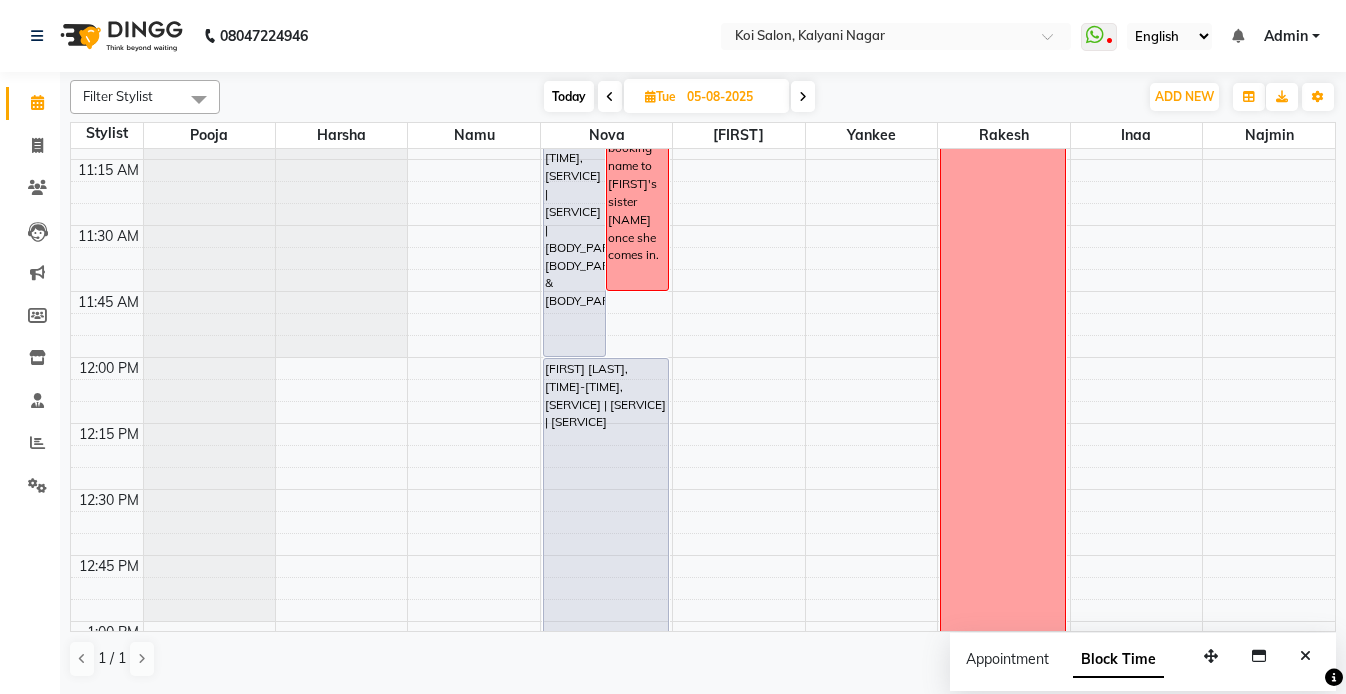 scroll, scrollTop: 479, scrollLeft: 0, axis: vertical 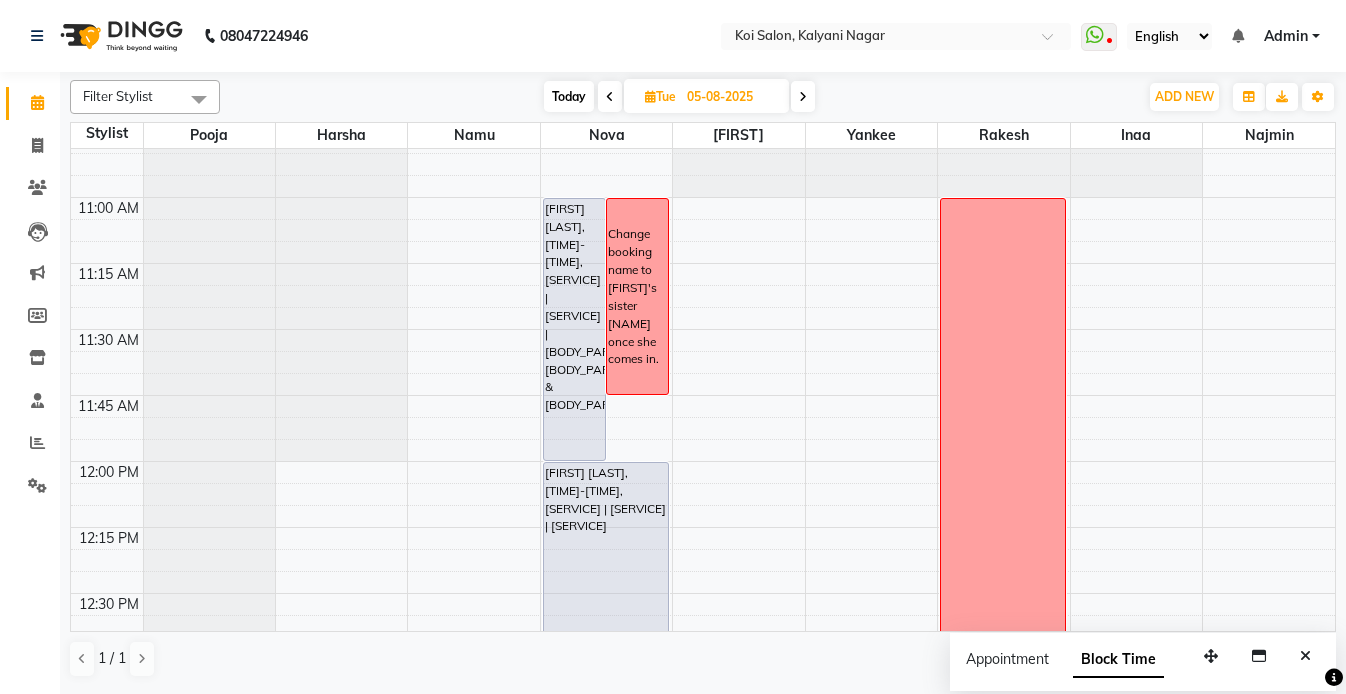 click on "Today" at bounding box center [569, 96] 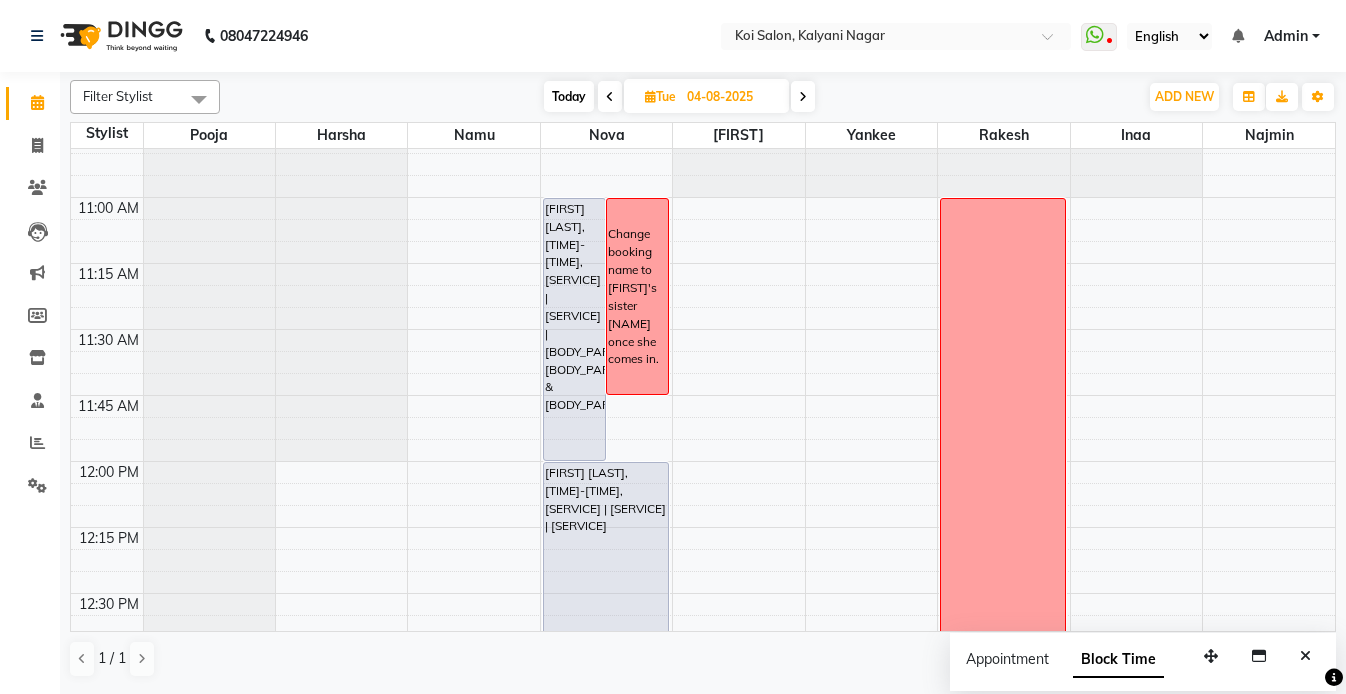 scroll, scrollTop: 529, scrollLeft: 0, axis: vertical 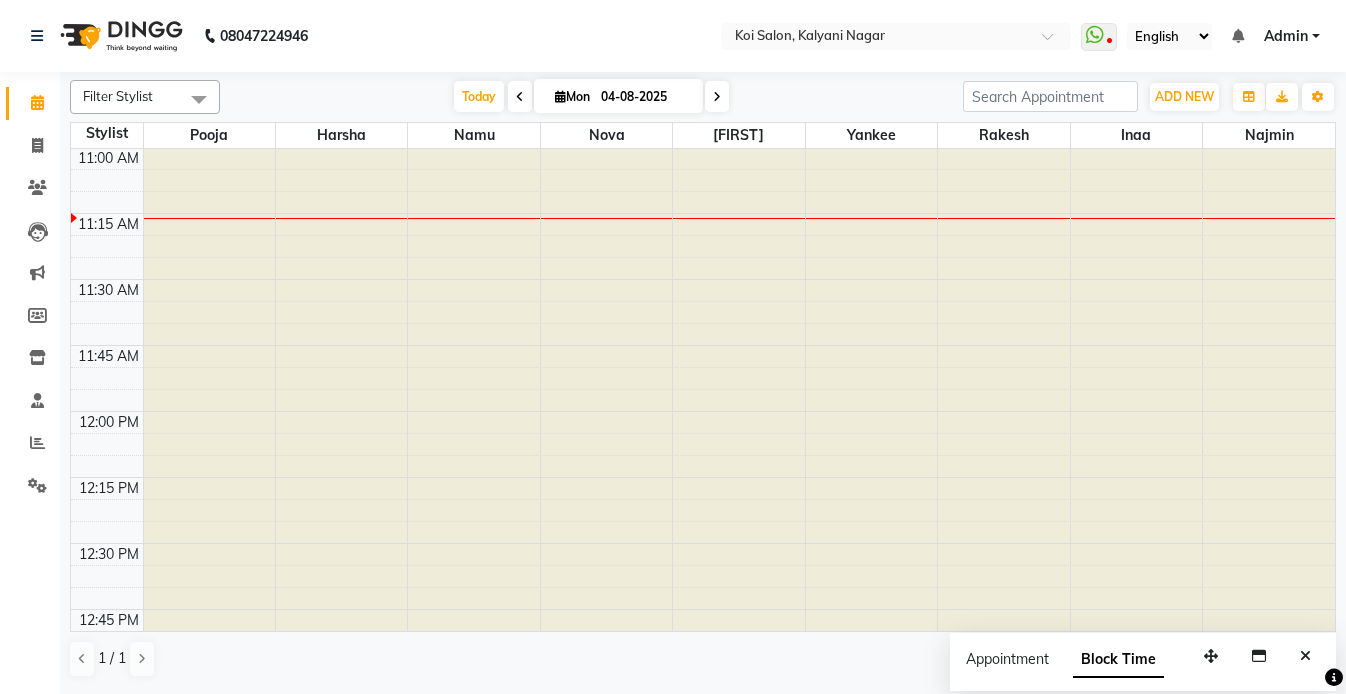 click at bounding box center [717, 97] 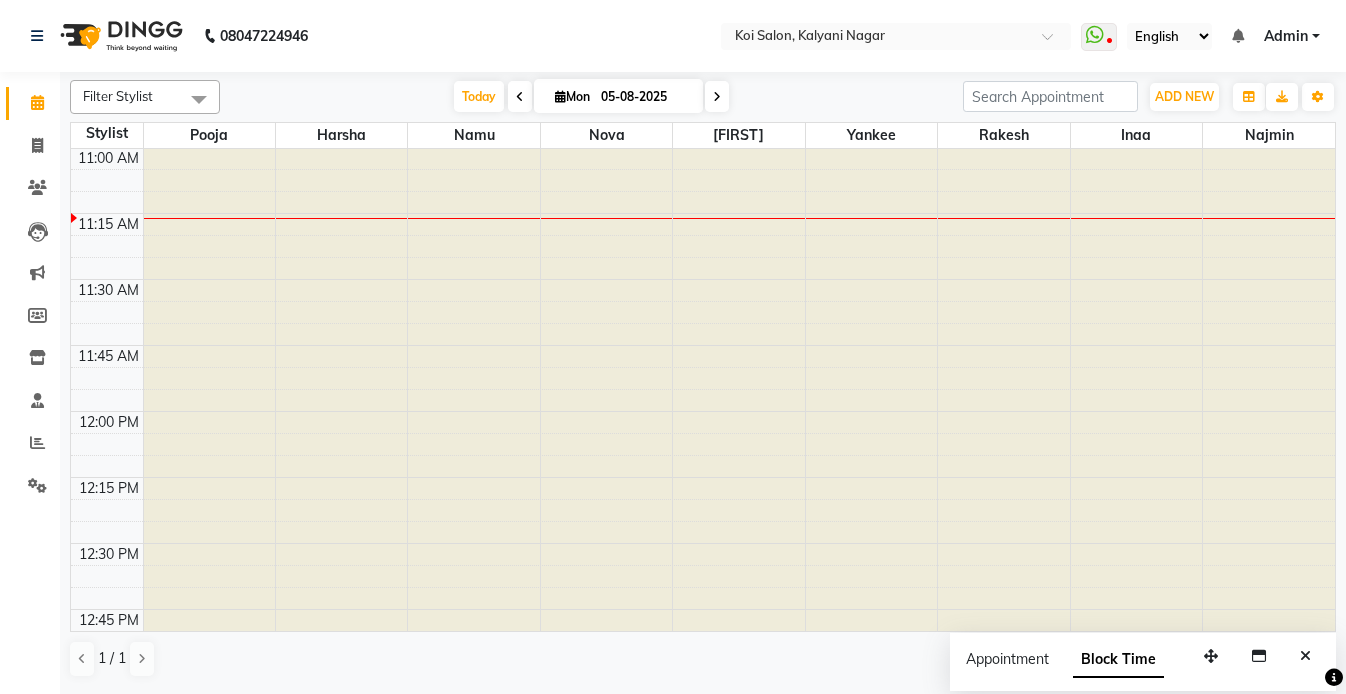 scroll, scrollTop: 529, scrollLeft: 0, axis: vertical 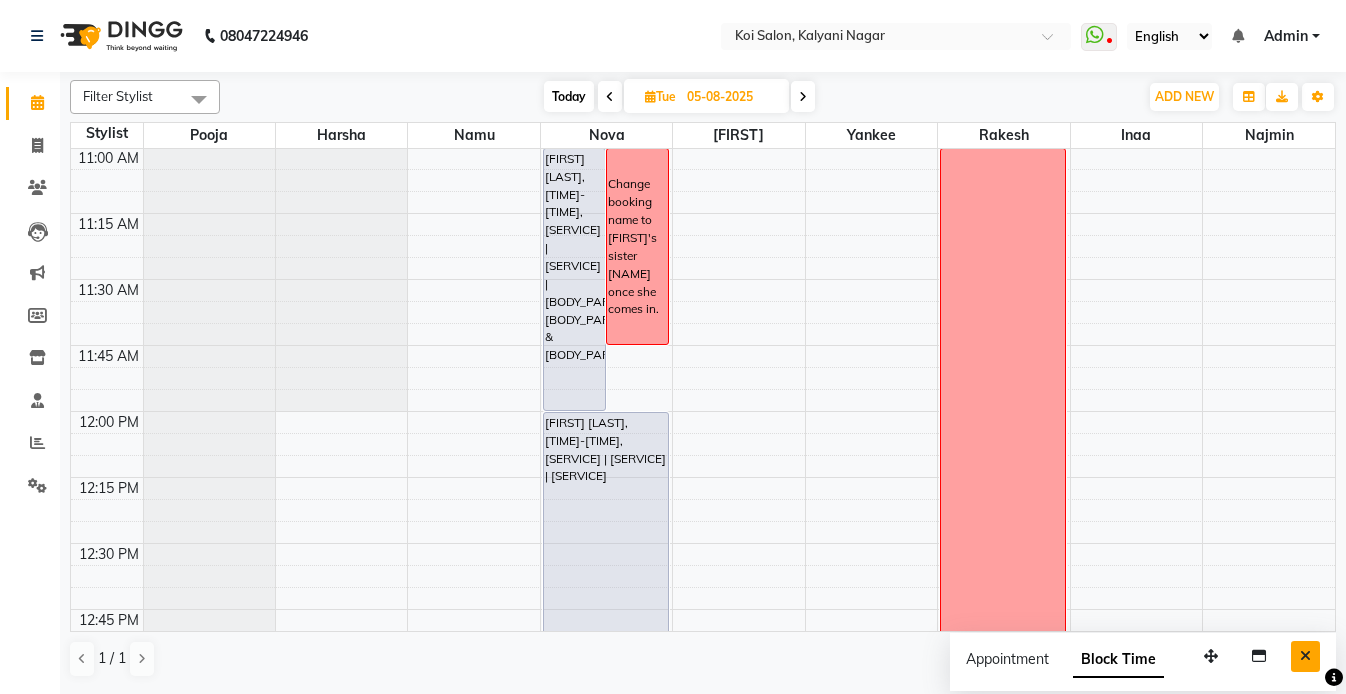 click at bounding box center (1305, 656) 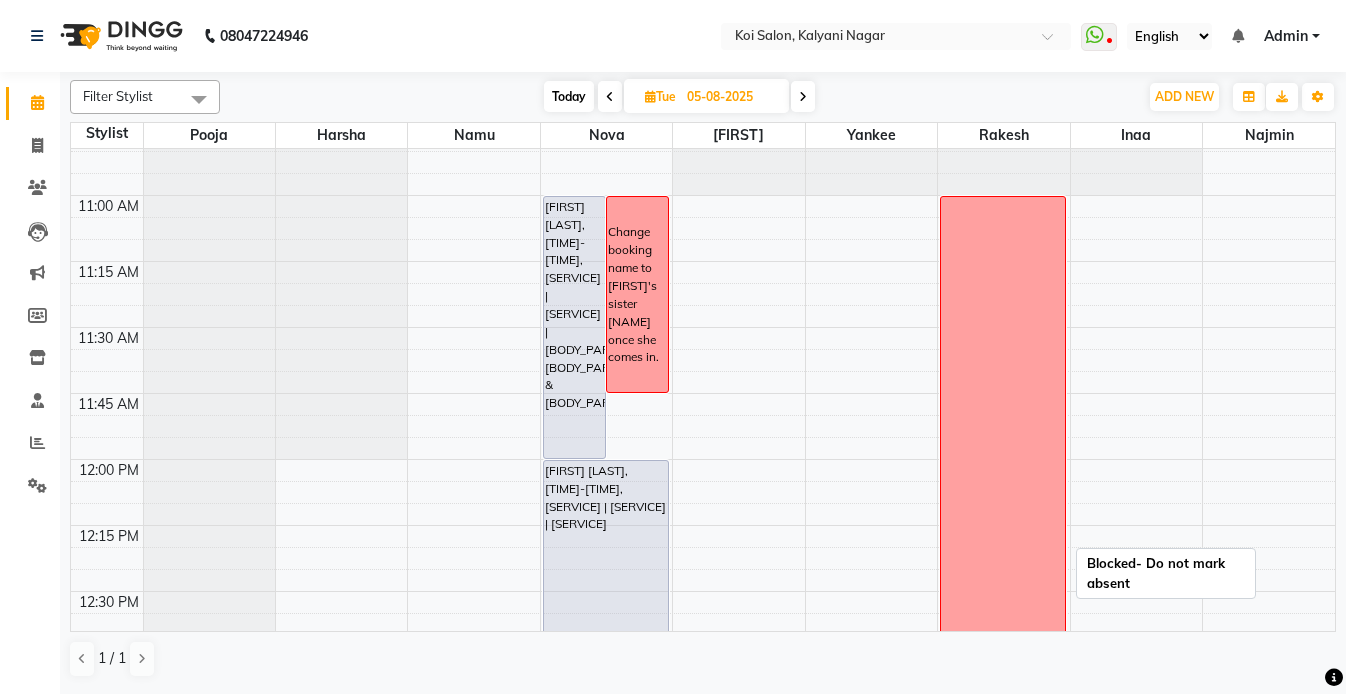scroll, scrollTop: 483, scrollLeft: 0, axis: vertical 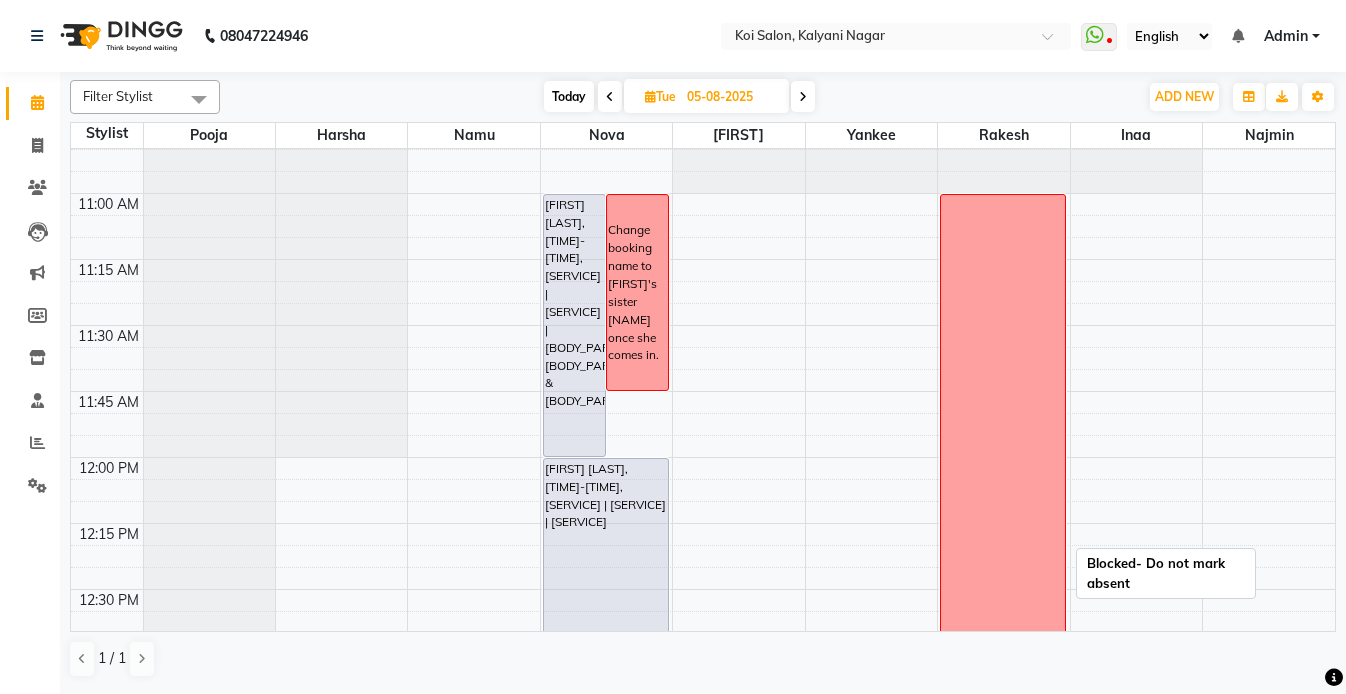 click on "Blocked- Do not mark absent" at bounding box center [1003, 1381] 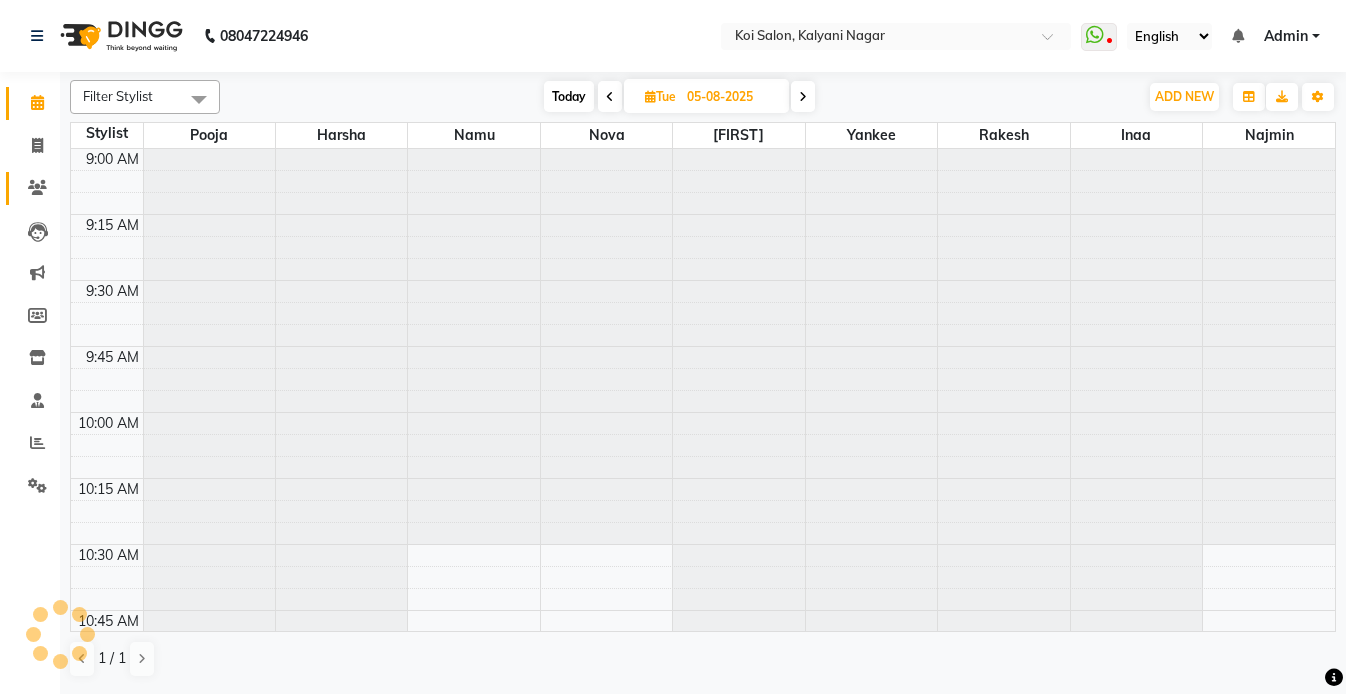 scroll, scrollTop: 0, scrollLeft: 0, axis: both 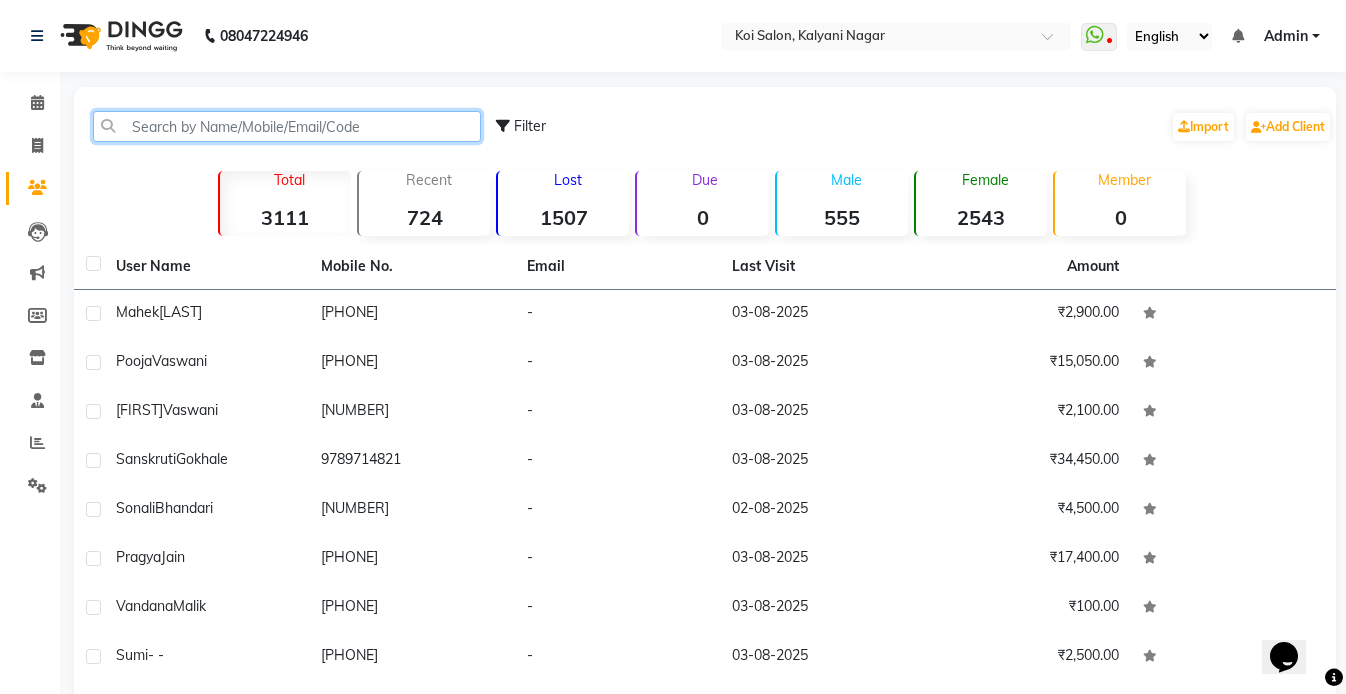 click 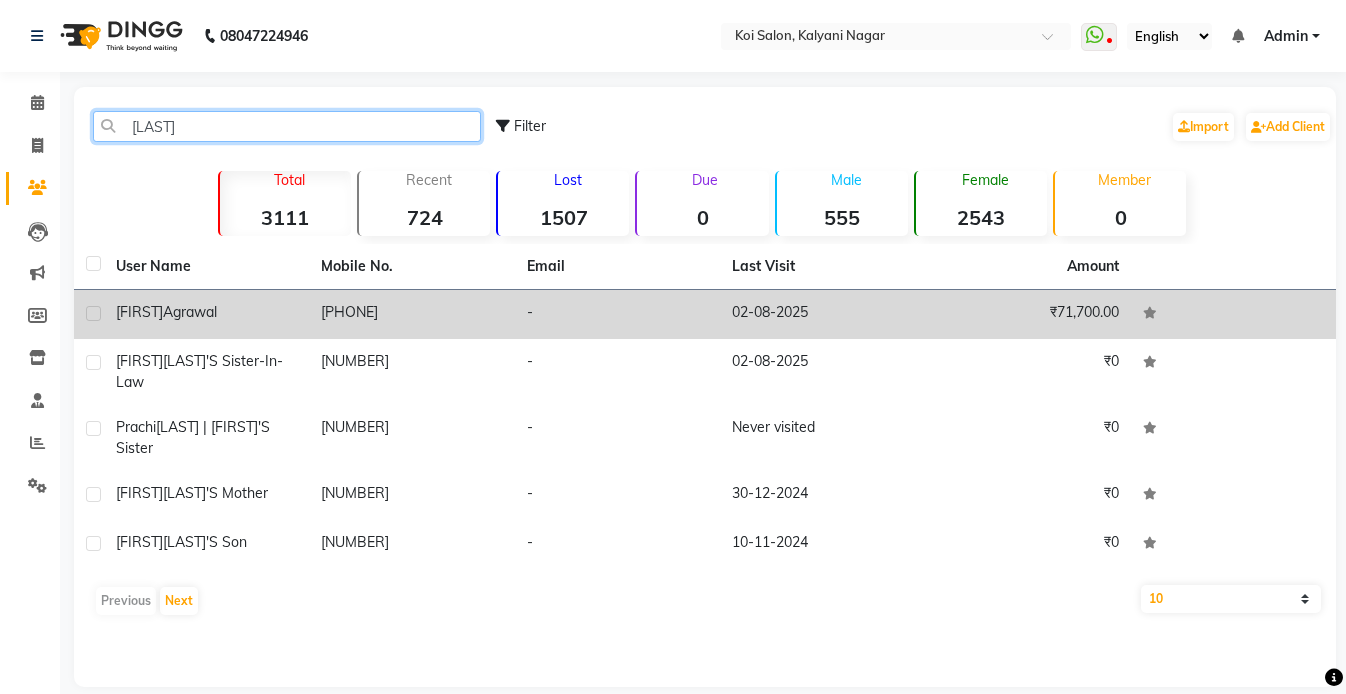 type on "prerit" 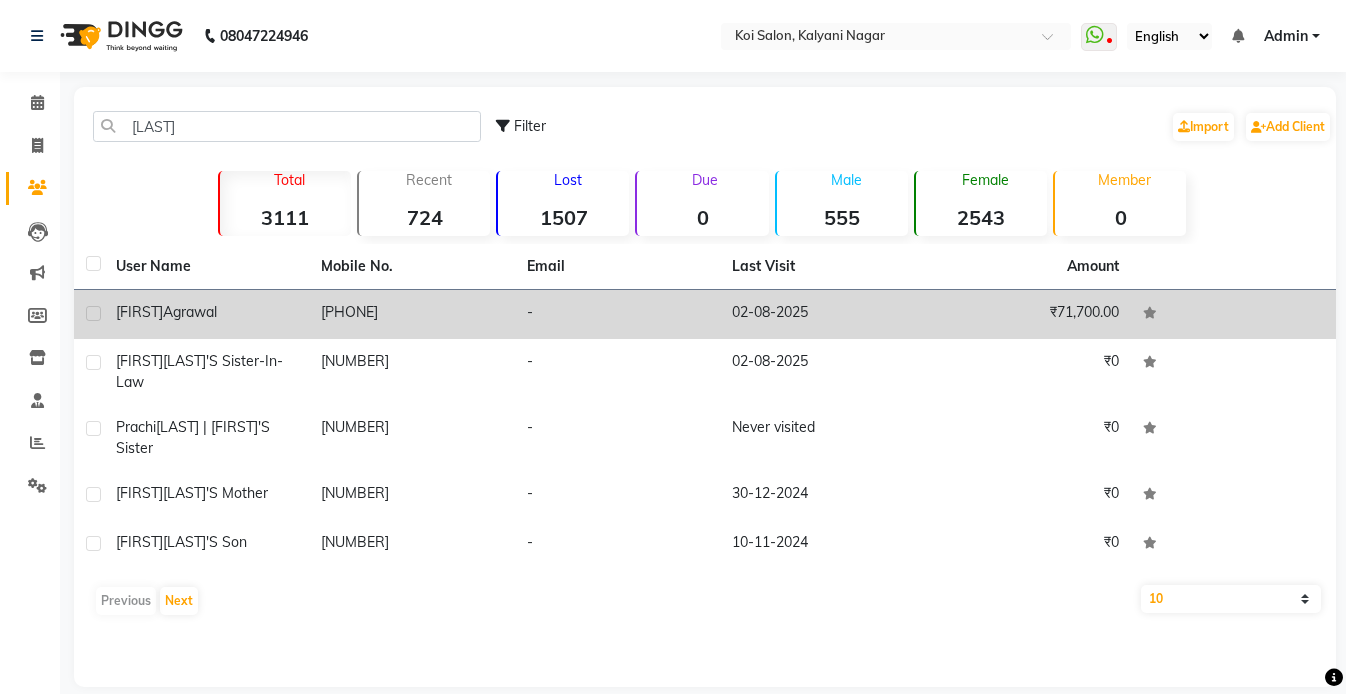 click on "Agrawal" 